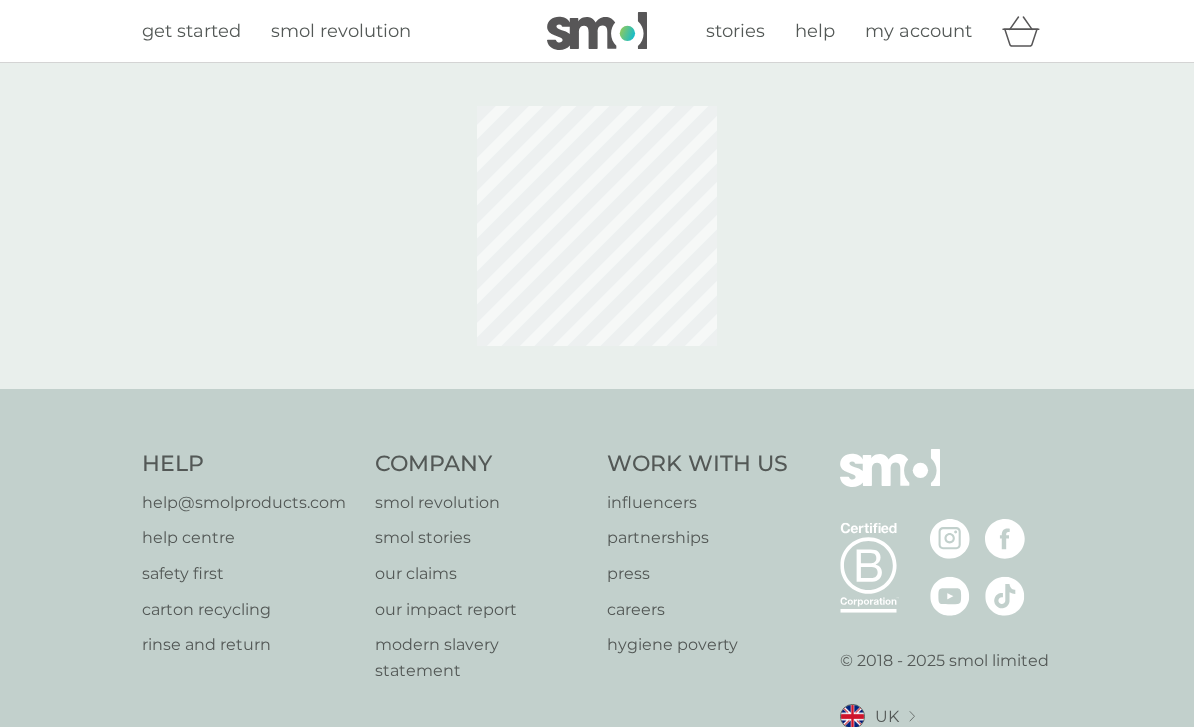 scroll, scrollTop: 0, scrollLeft: 0, axis: both 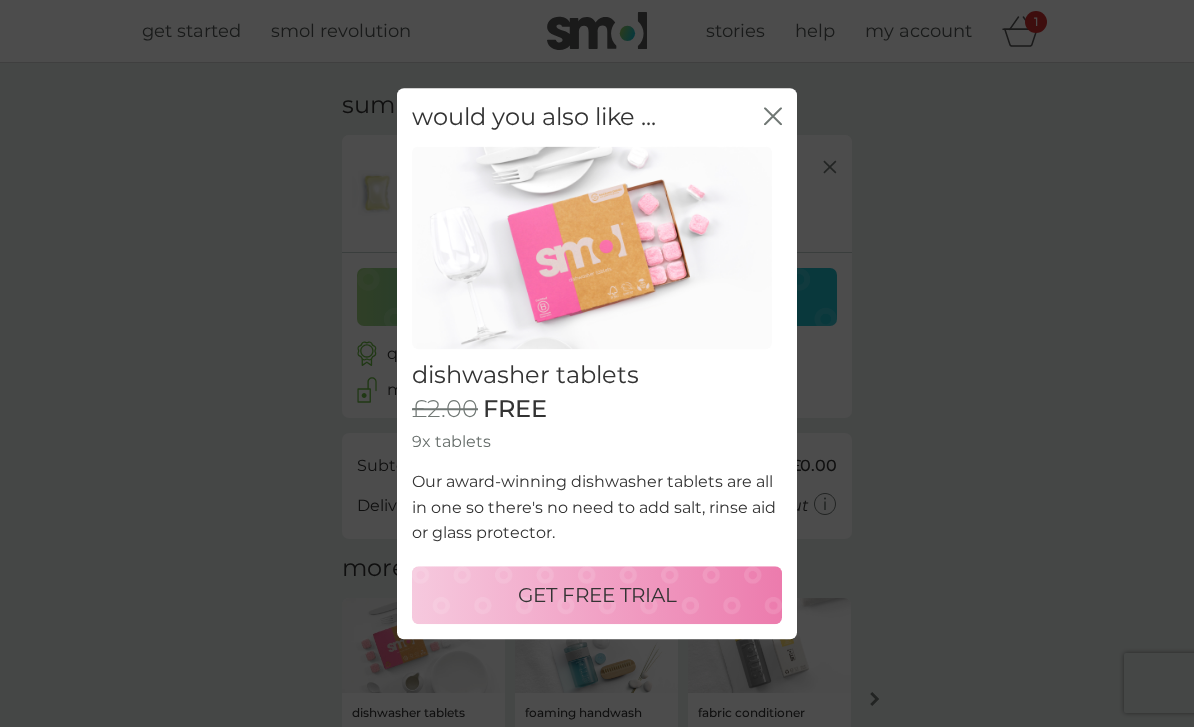 click 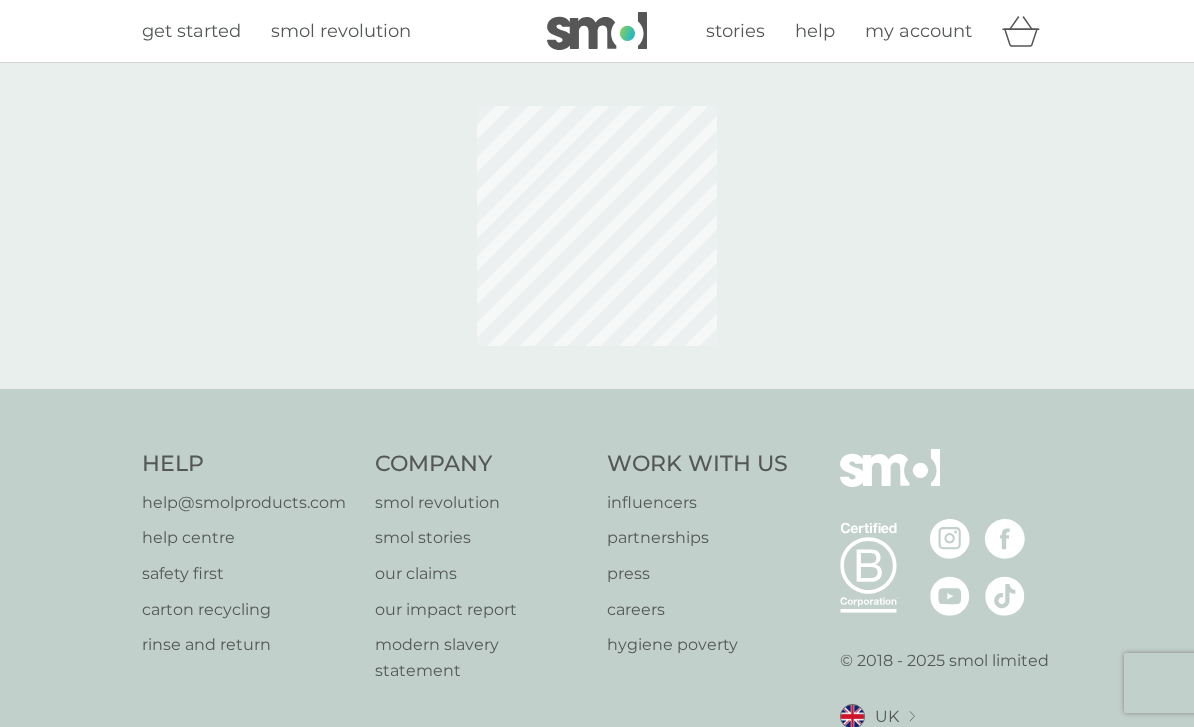 scroll, scrollTop: 0, scrollLeft: 0, axis: both 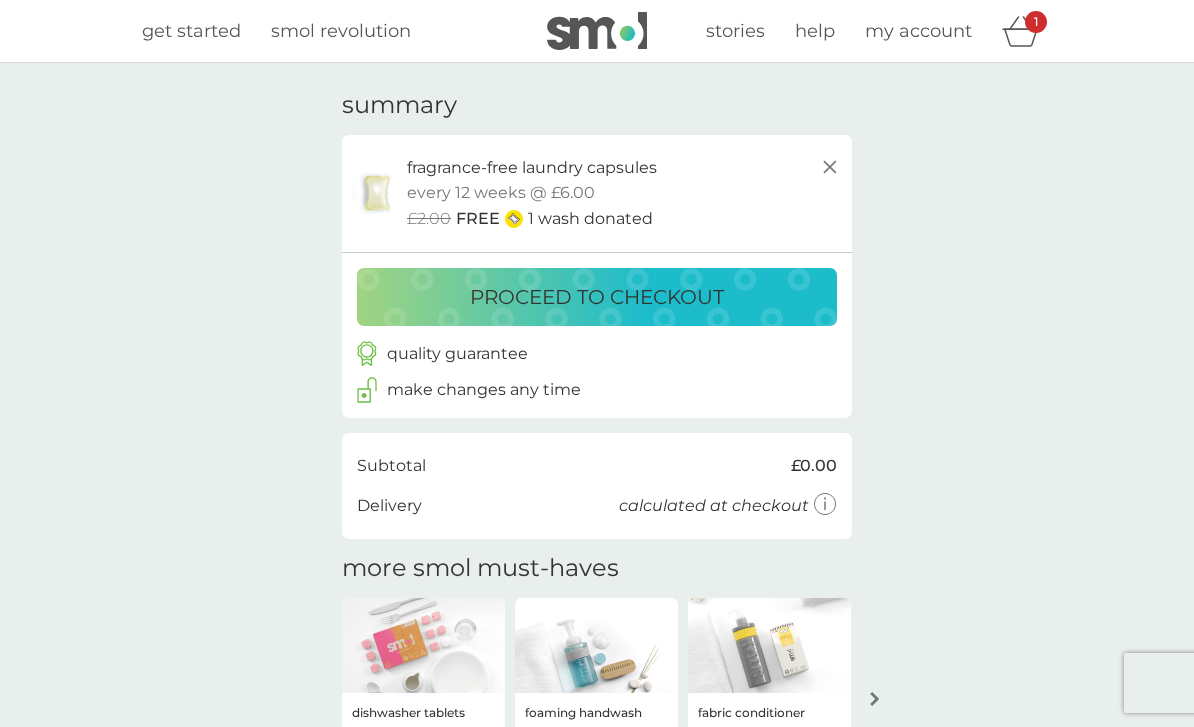 click on "proceed to checkout" at bounding box center [597, 297] 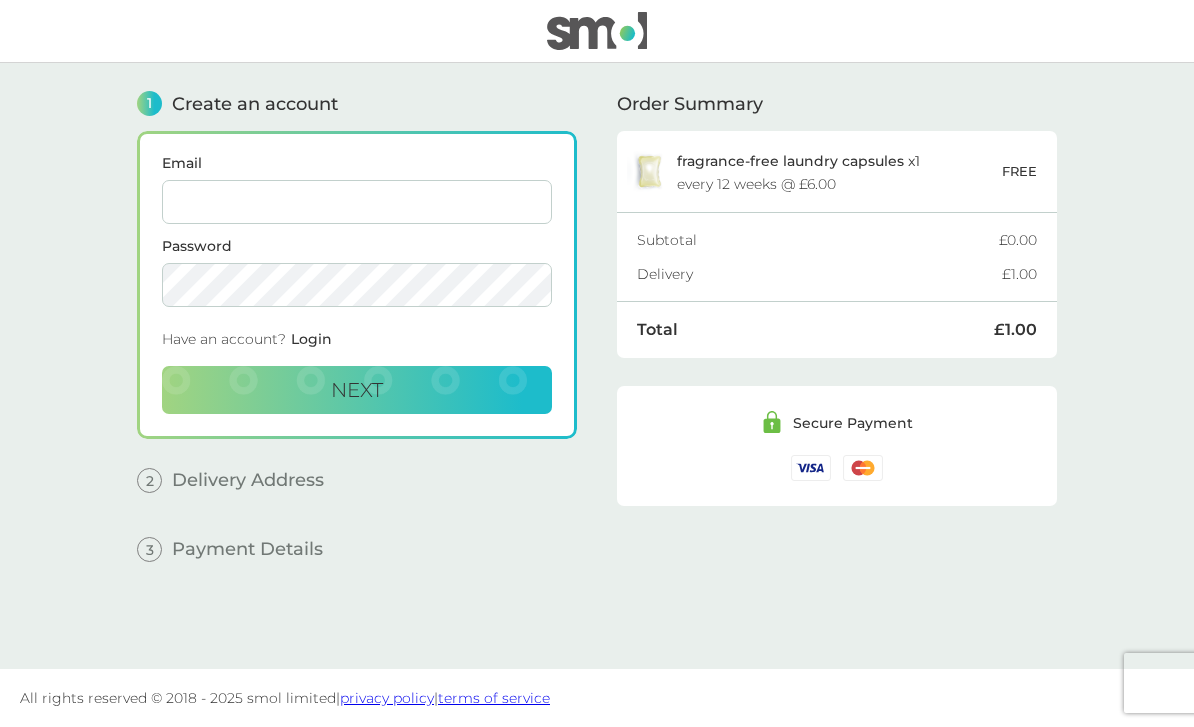 click on "Email" at bounding box center [357, 202] 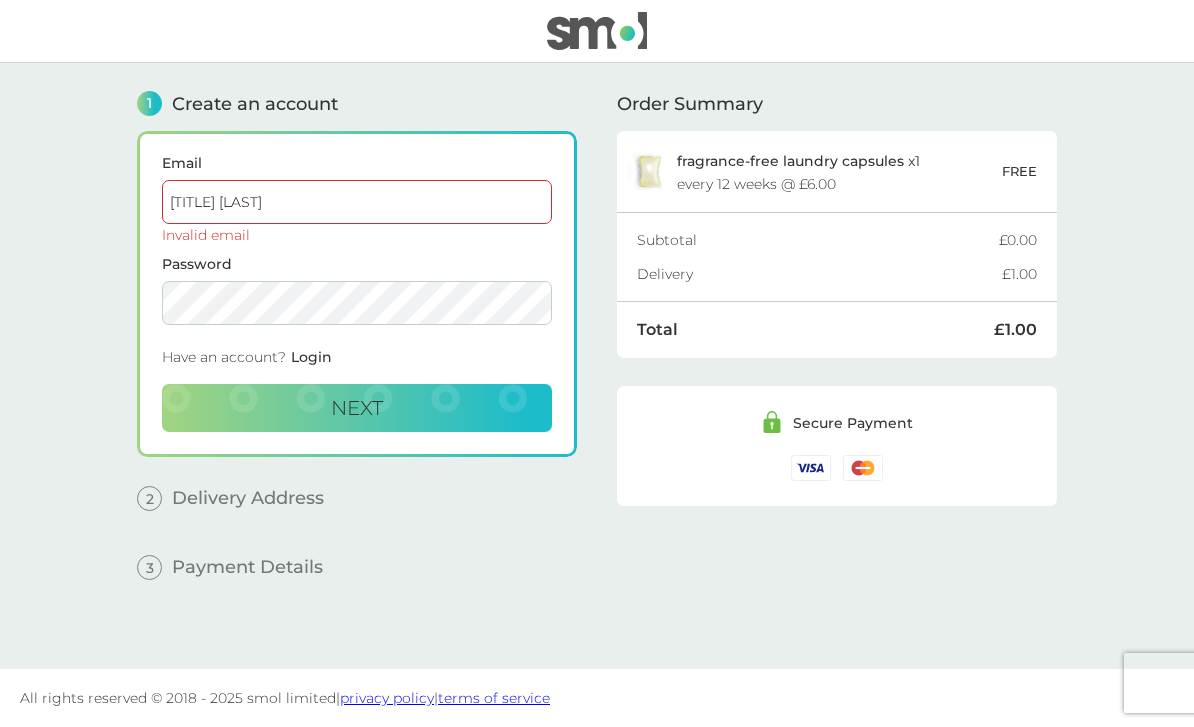 click on "Next" at bounding box center [357, 408] 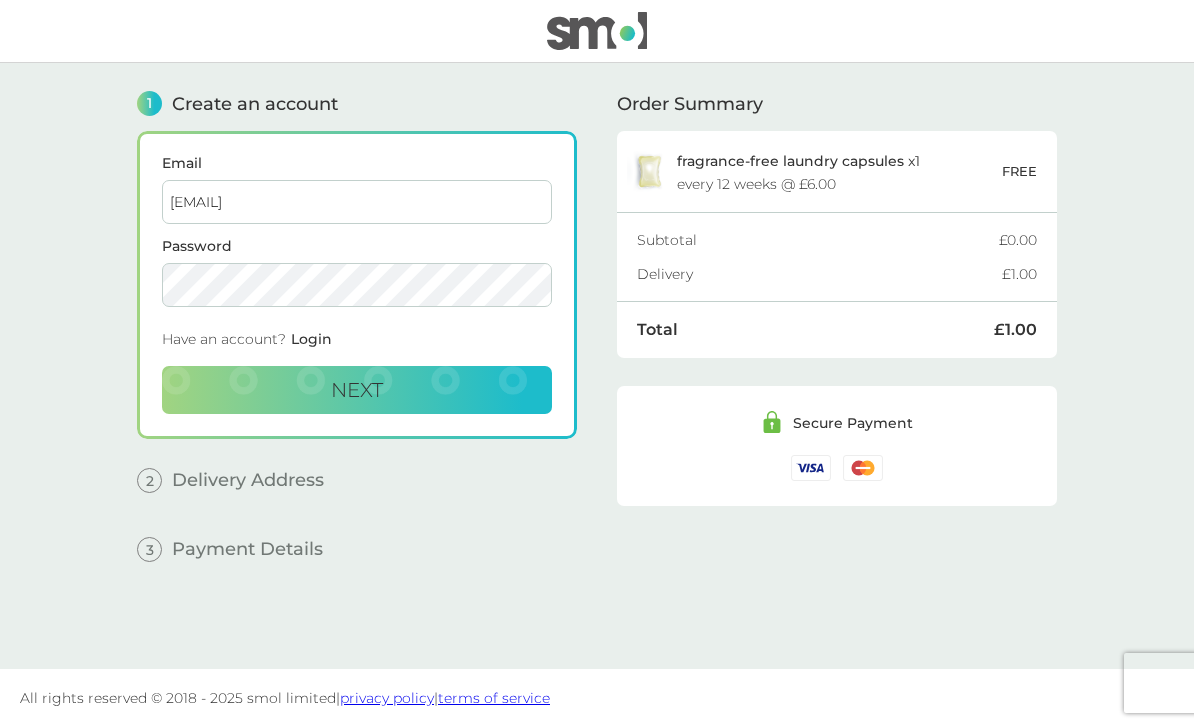 type on "[EMAIL]" 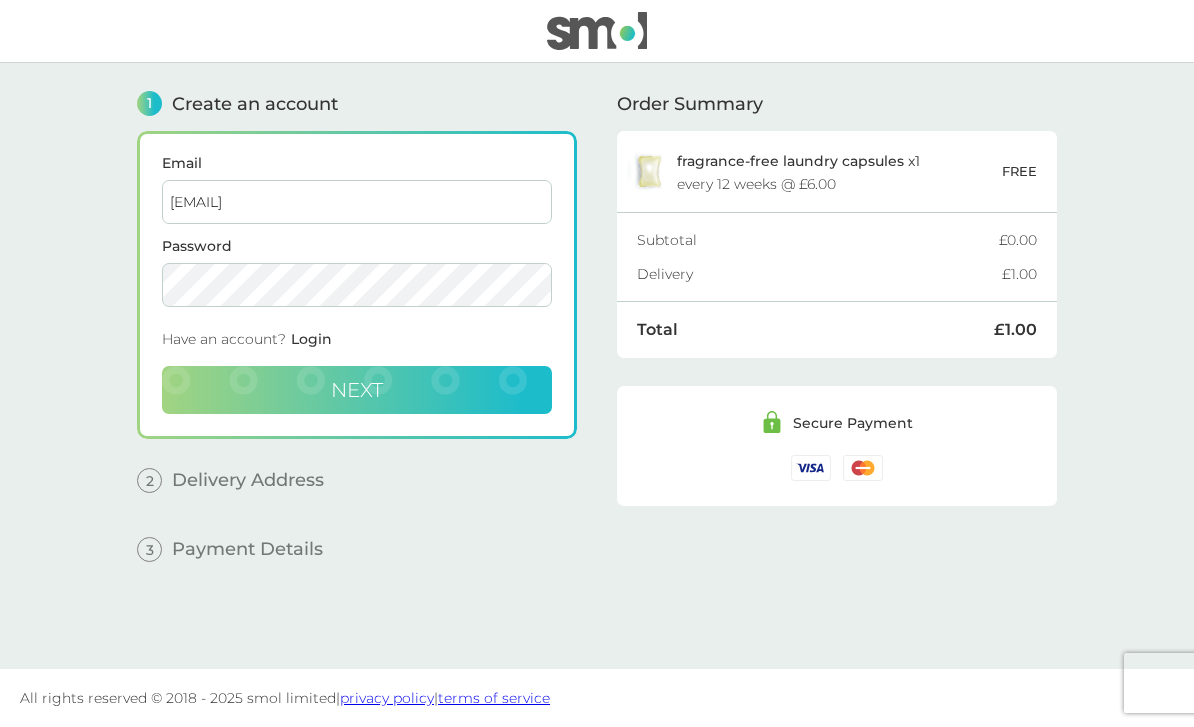 click on "Next" at bounding box center [357, 390] 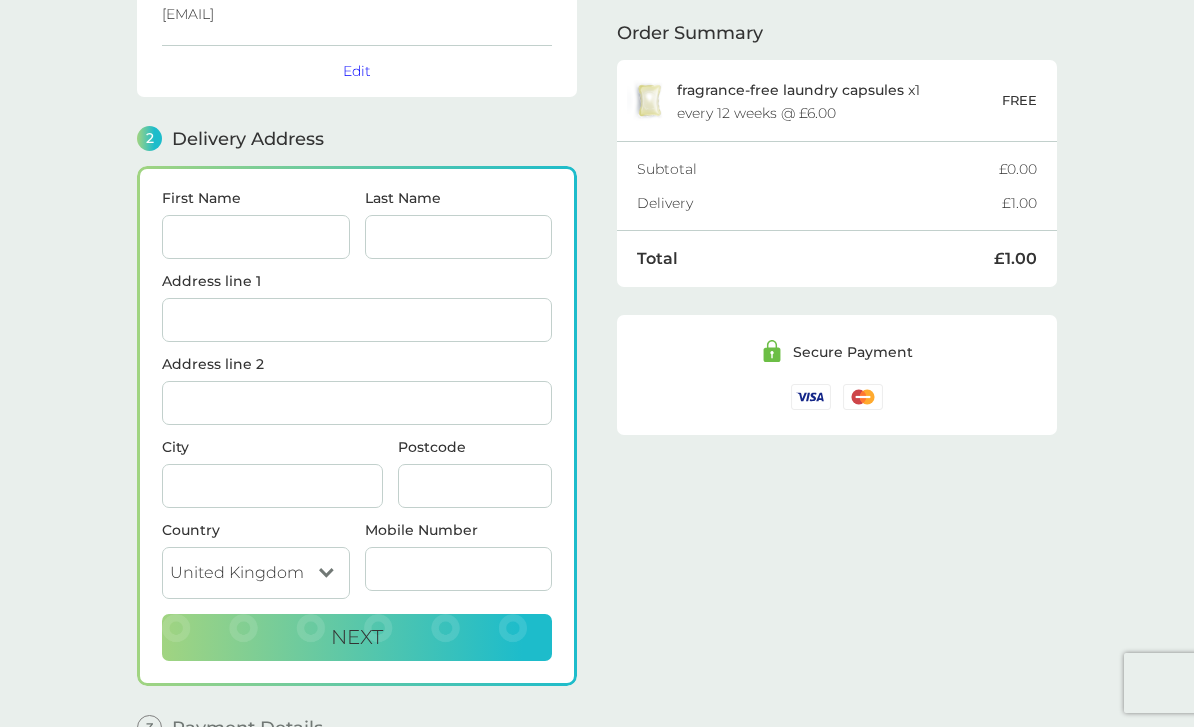 scroll, scrollTop: 0, scrollLeft: 0, axis: both 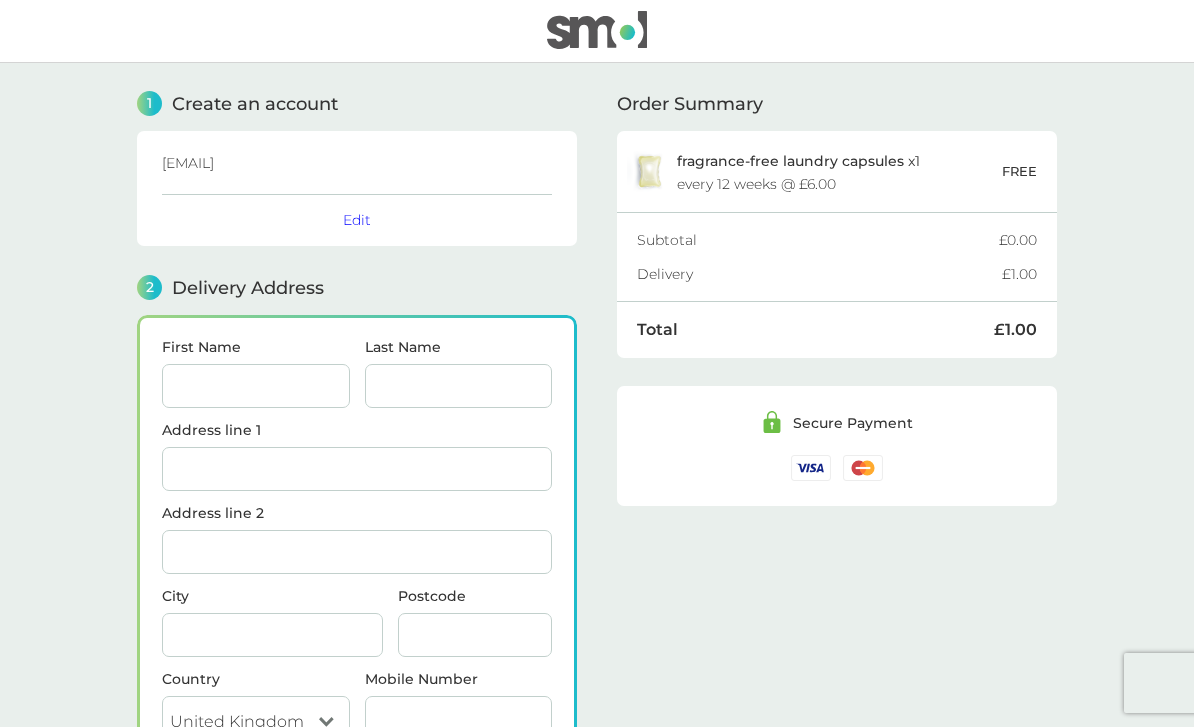 click on "First Name" at bounding box center (256, 386) 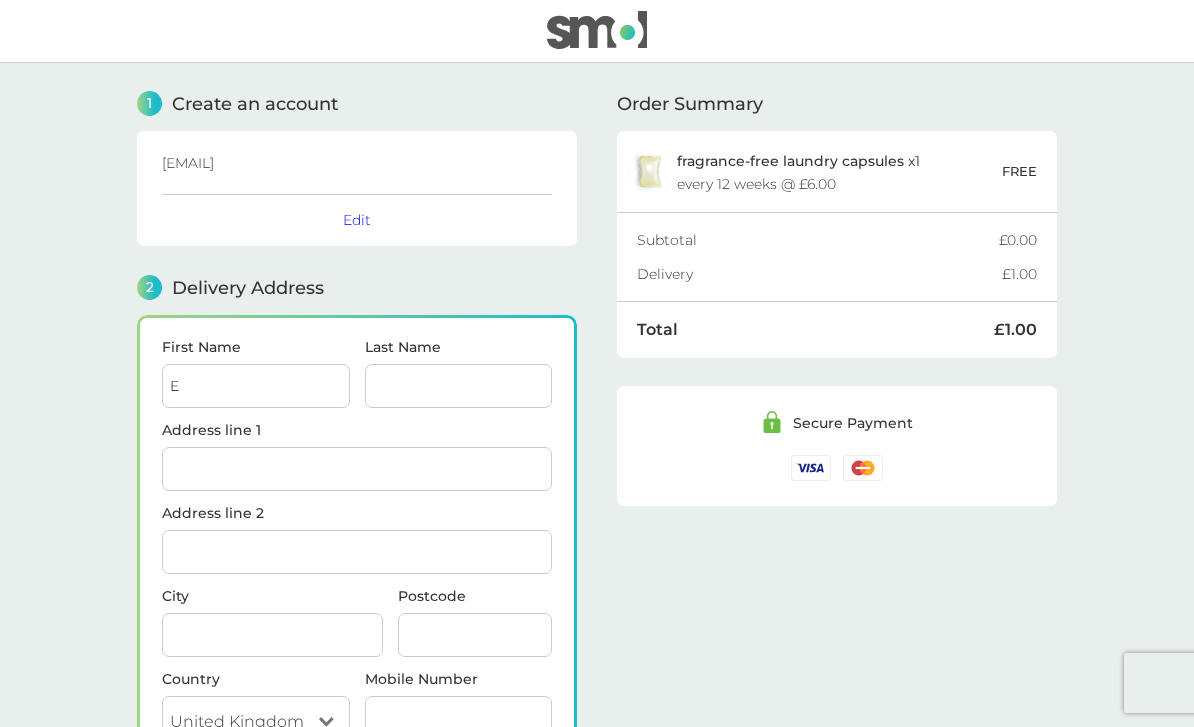 type on "E" 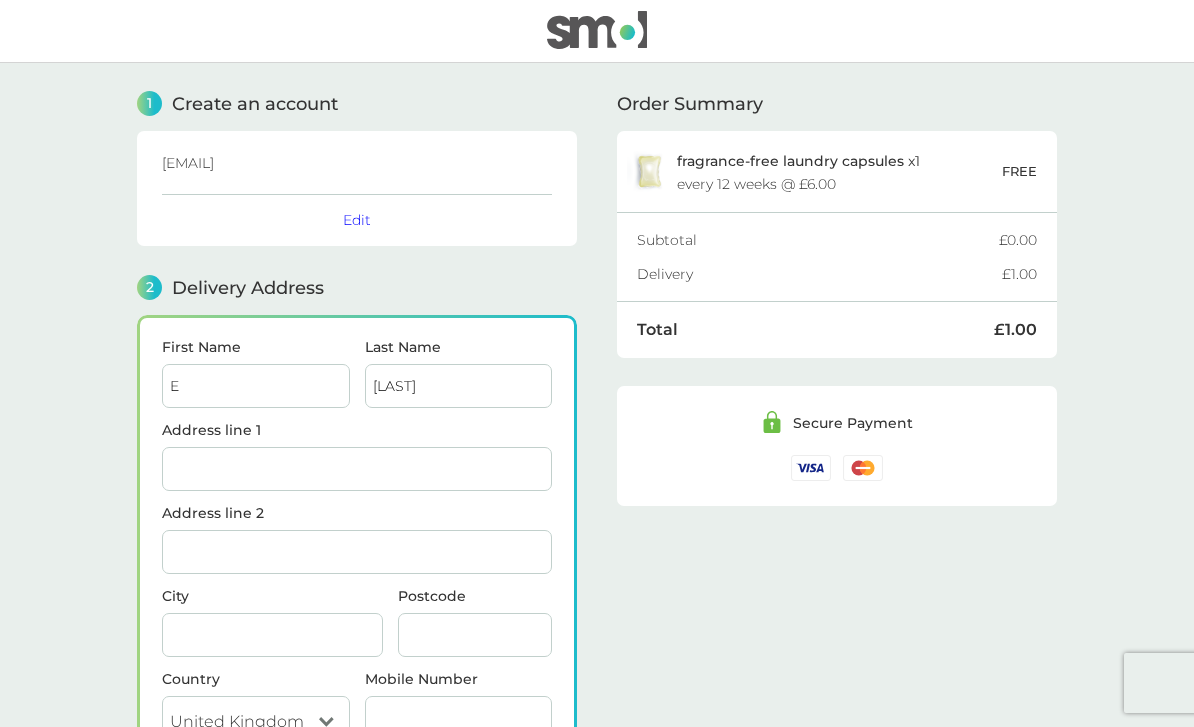 type on "[LAST]" 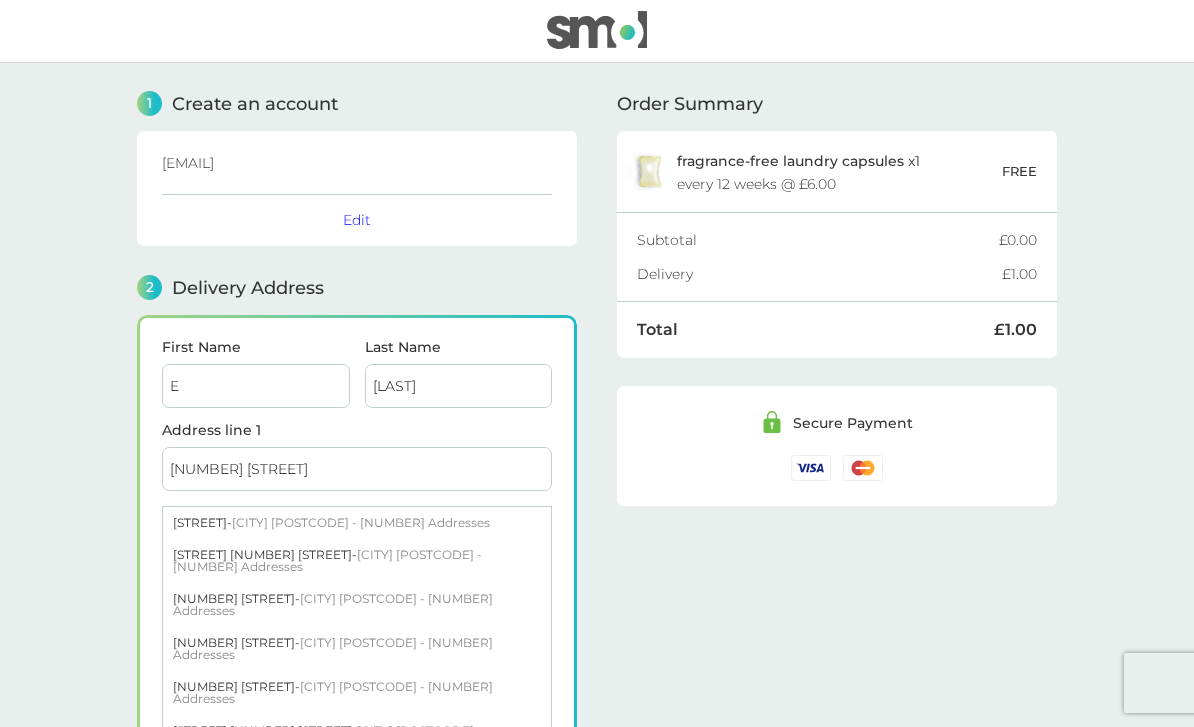 type on "[NUMBER] [STREET]" 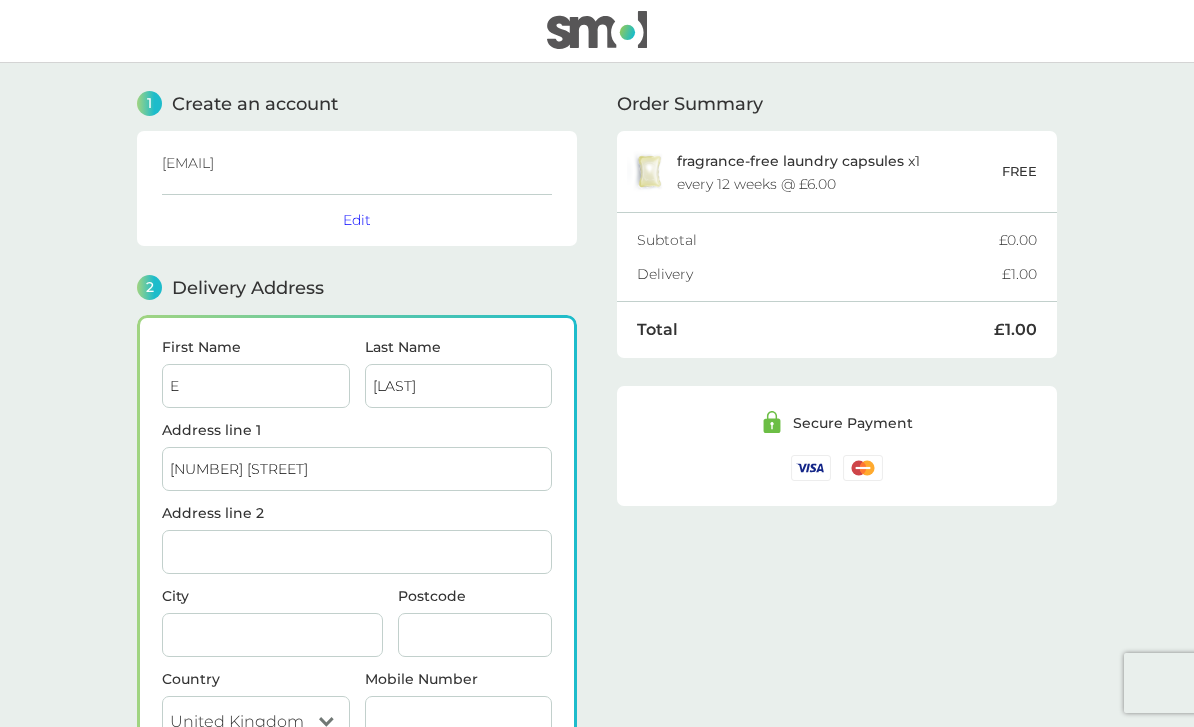 click on "Address line 2" at bounding box center [357, 552] 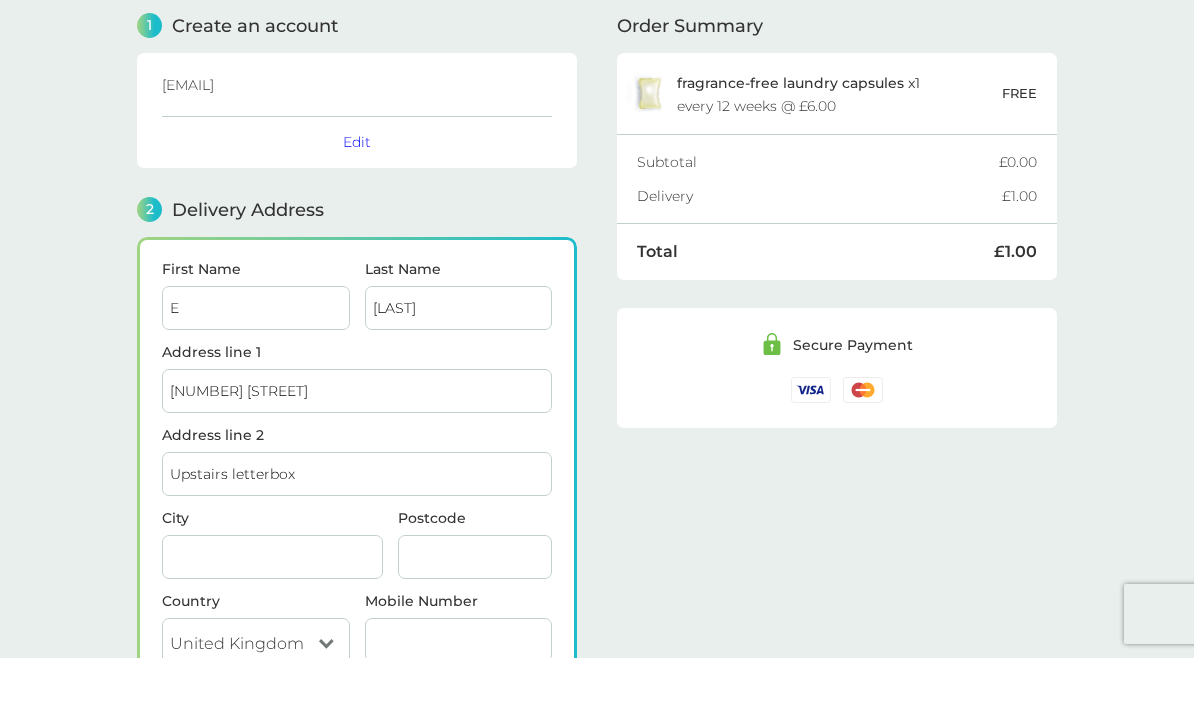 scroll, scrollTop: 12, scrollLeft: 0, axis: vertical 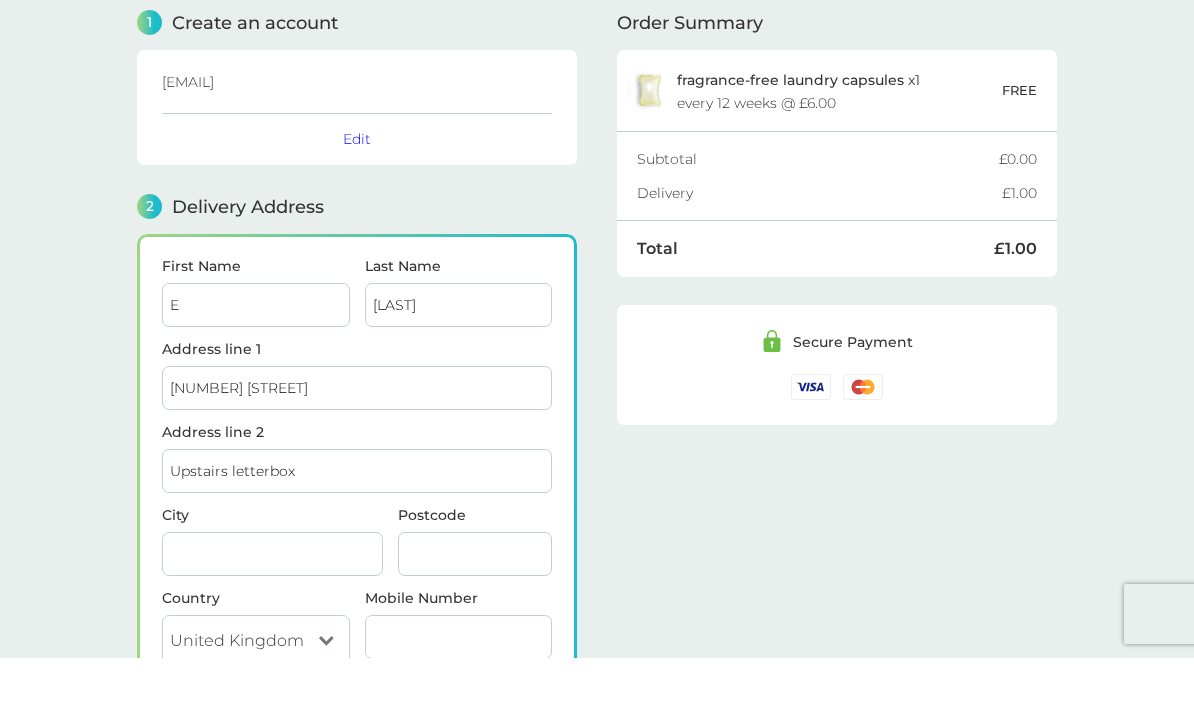 type on "Upstairs letterbox" 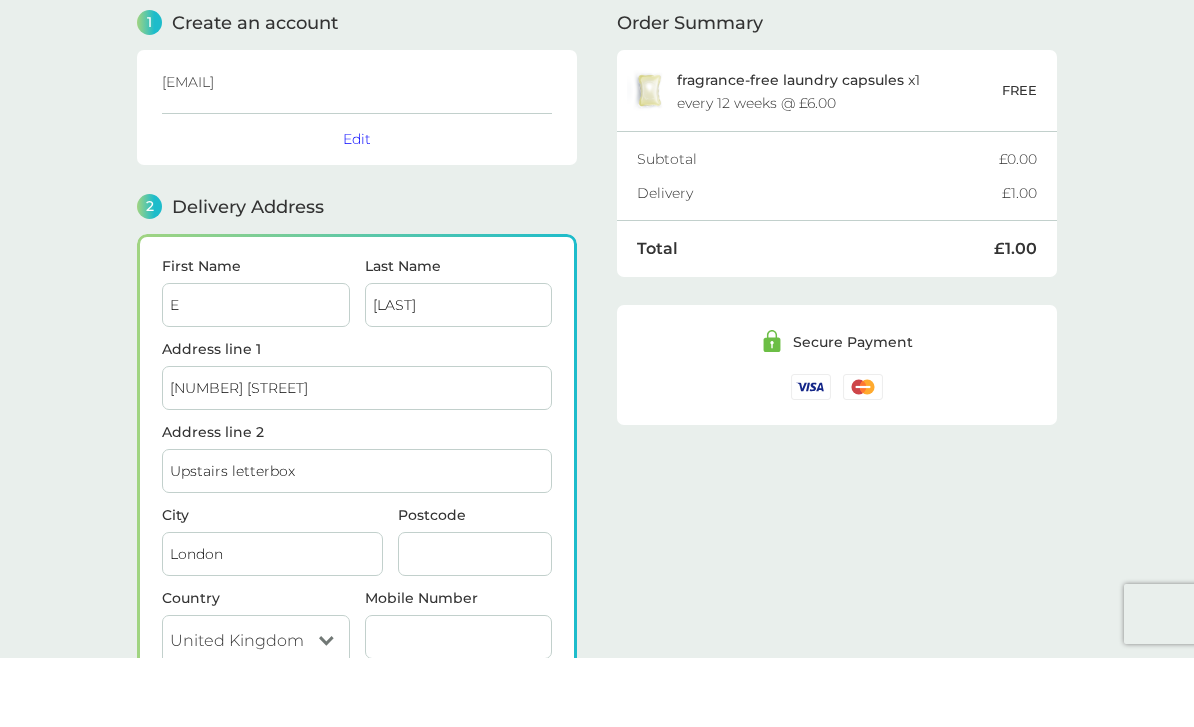 type on "London" 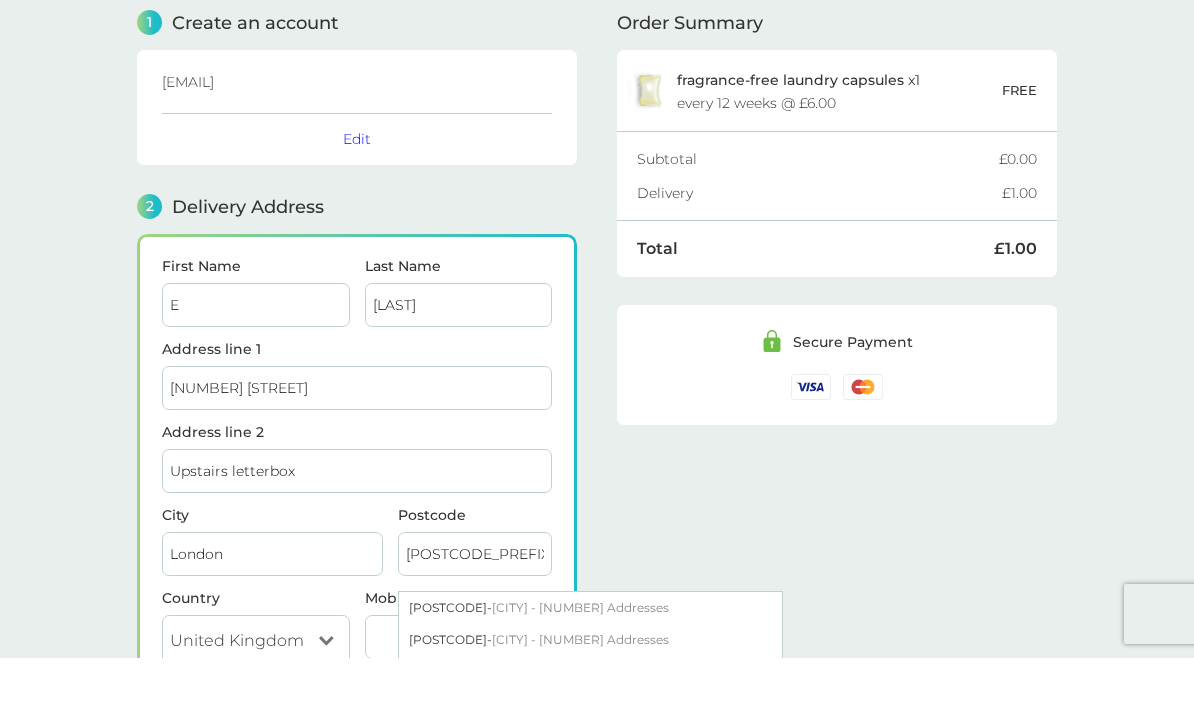 type on "e" 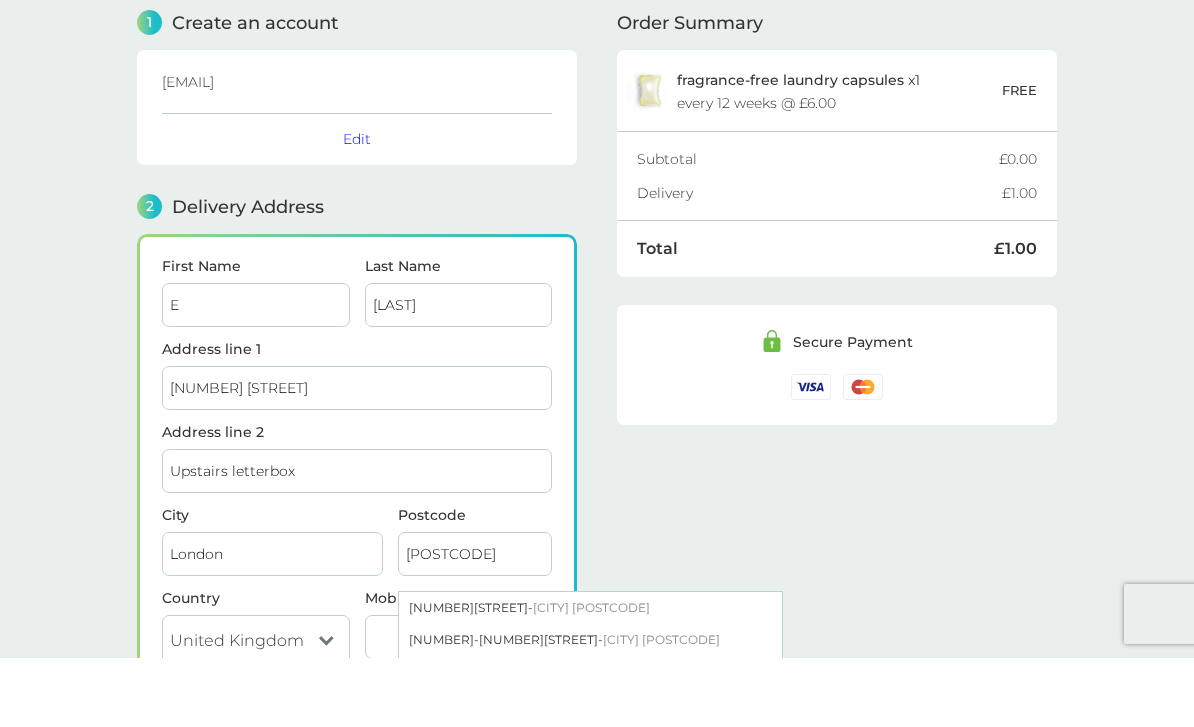type on "[POSTCODE]" 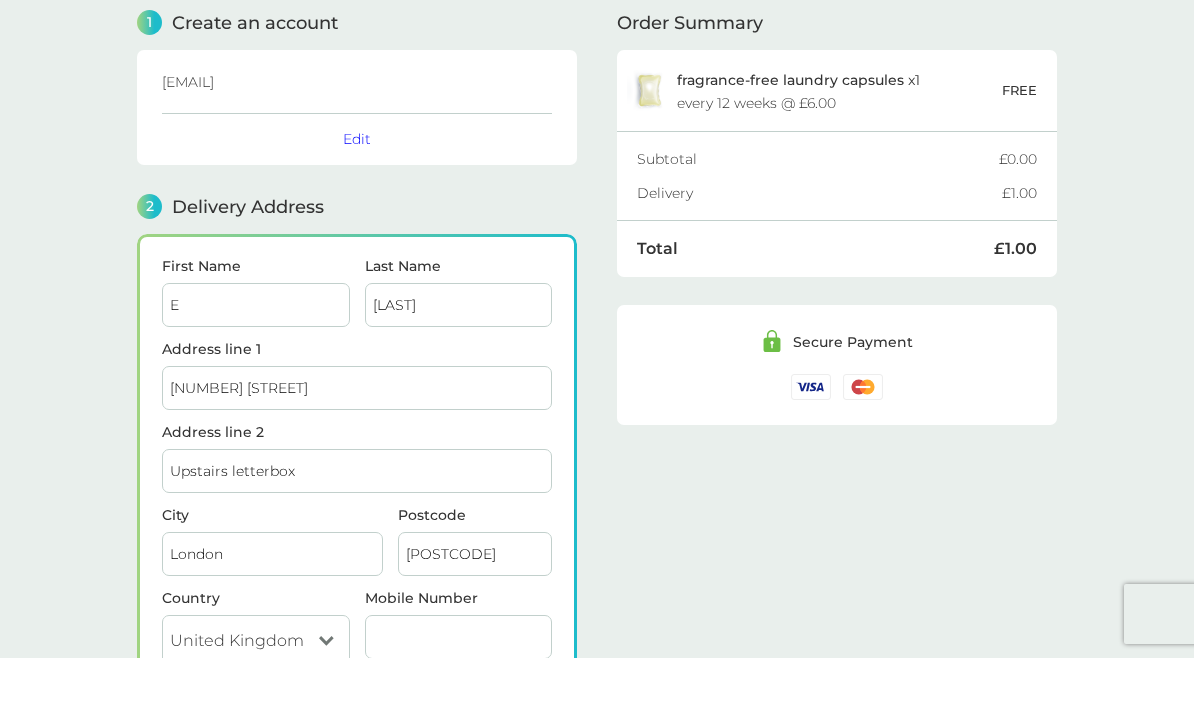 scroll, scrollTop: 82, scrollLeft: 0, axis: vertical 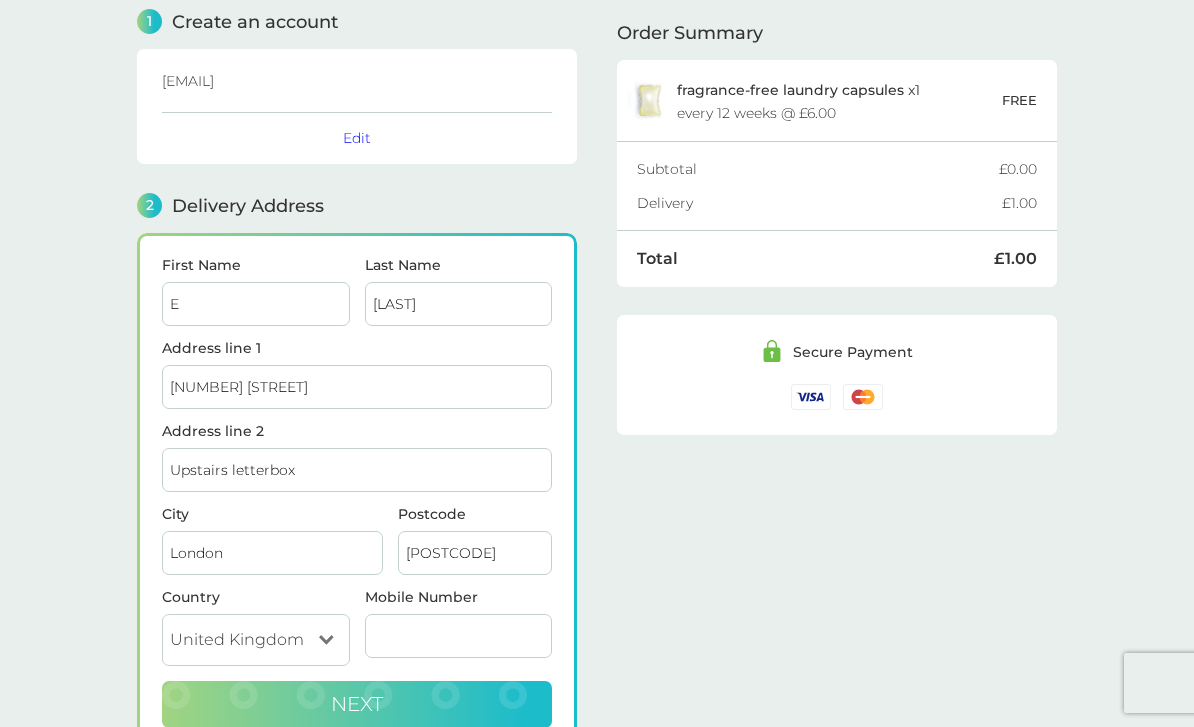 click on "Next" at bounding box center [357, 705] 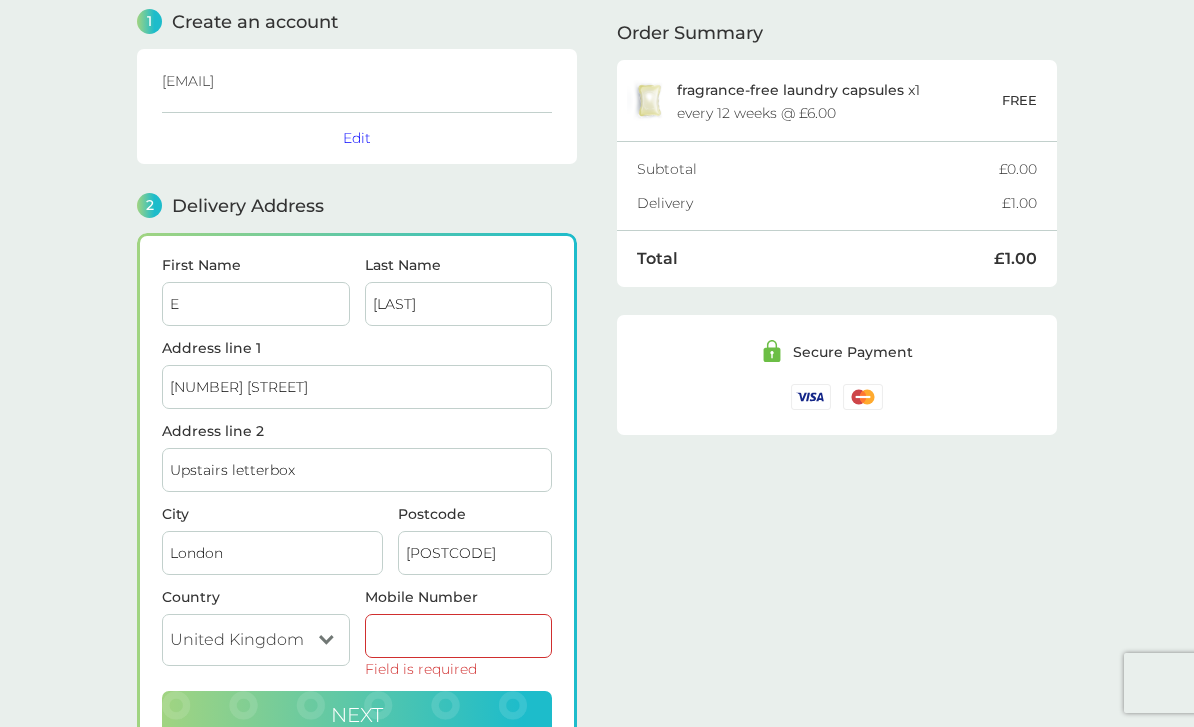 scroll, scrollTop: 81, scrollLeft: 0, axis: vertical 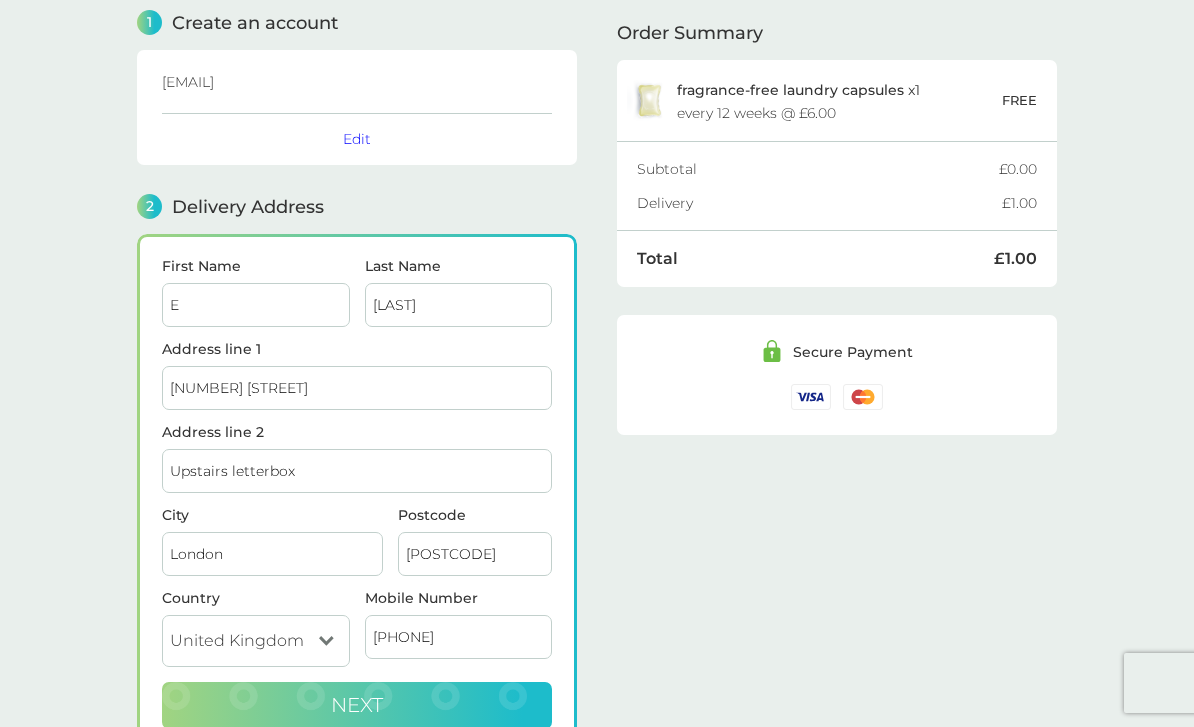 type on "[PHONE]" 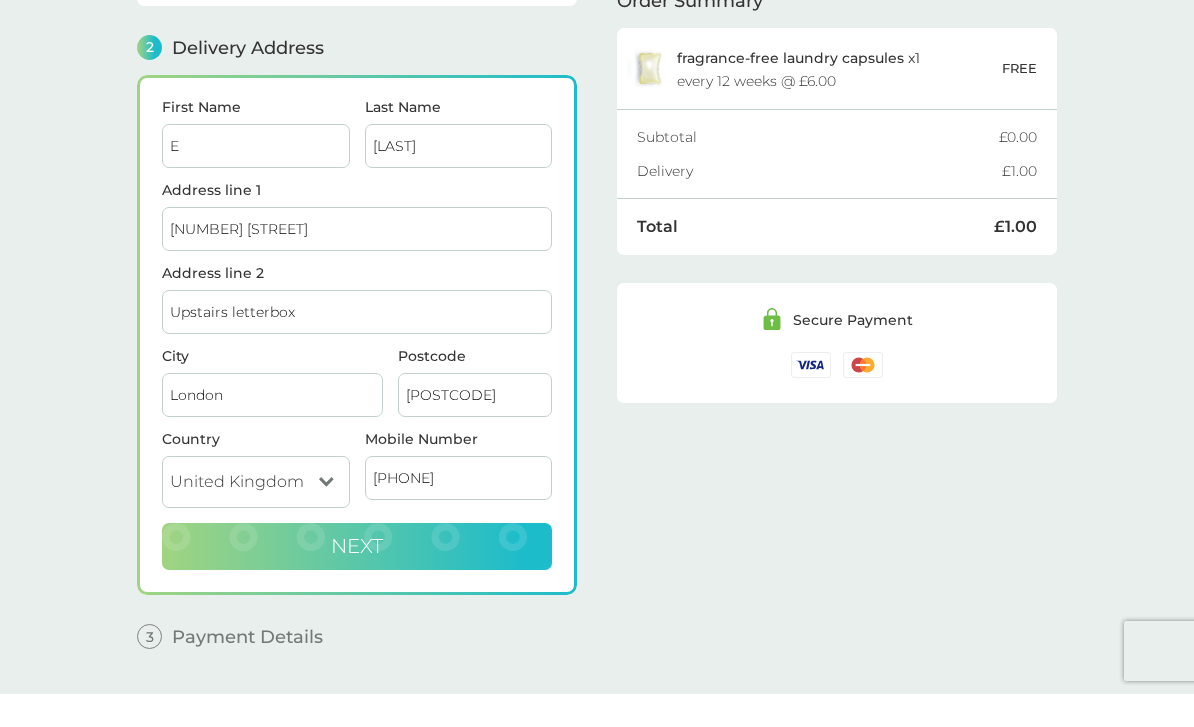 scroll, scrollTop: 267, scrollLeft: 0, axis: vertical 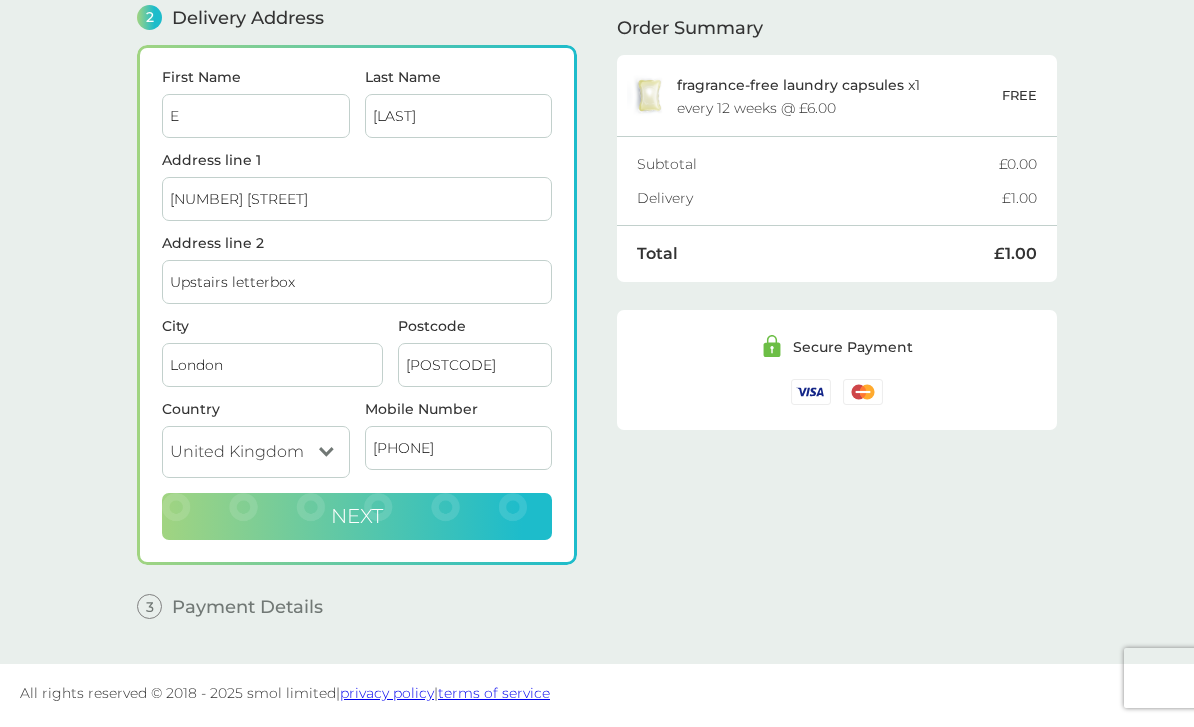click on "Next" at bounding box center (357, 522) 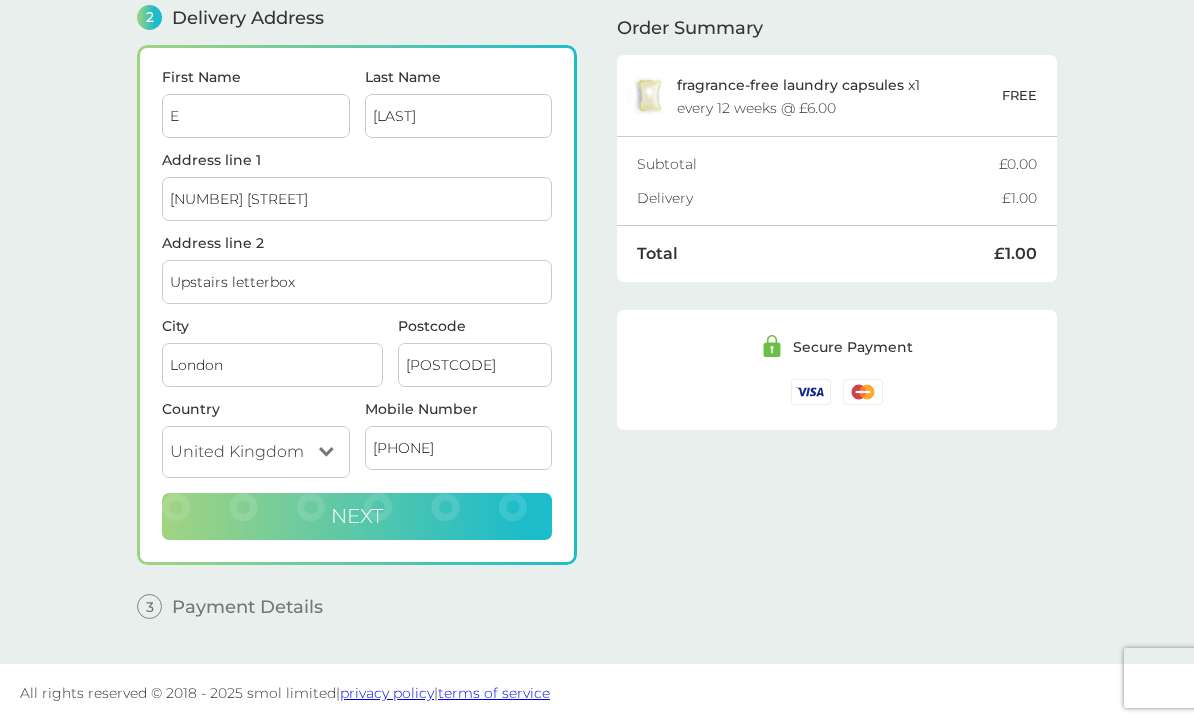 checkbox on "true" 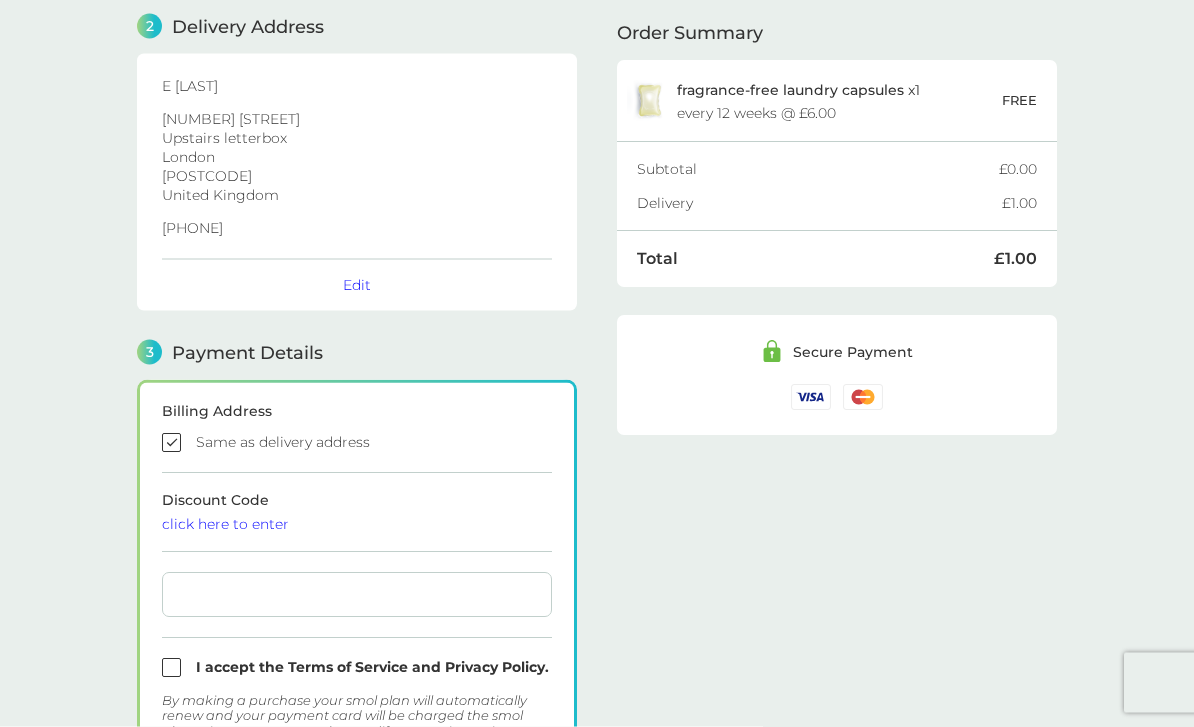 scroll, scrollTop: 263, scrollLeft: 0, axis: vertical 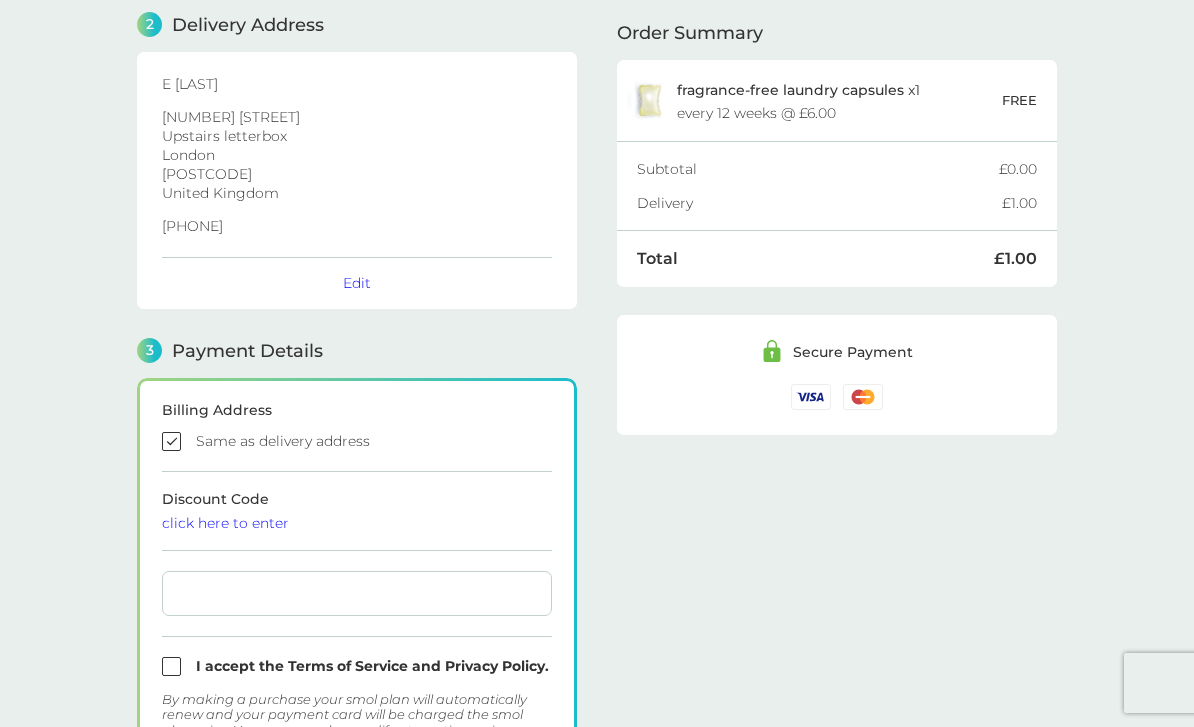 click at bounding box center [357, 666] 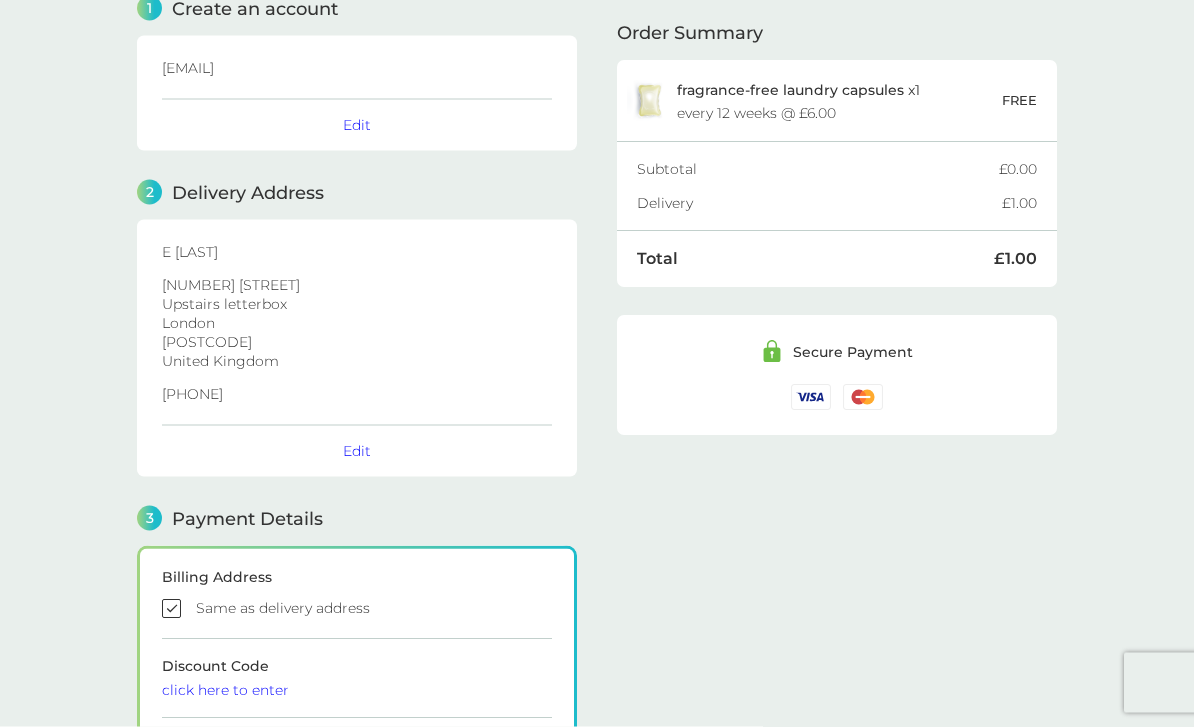 scroll, scrollTop: 0, scrollLeft: 0, axis: both 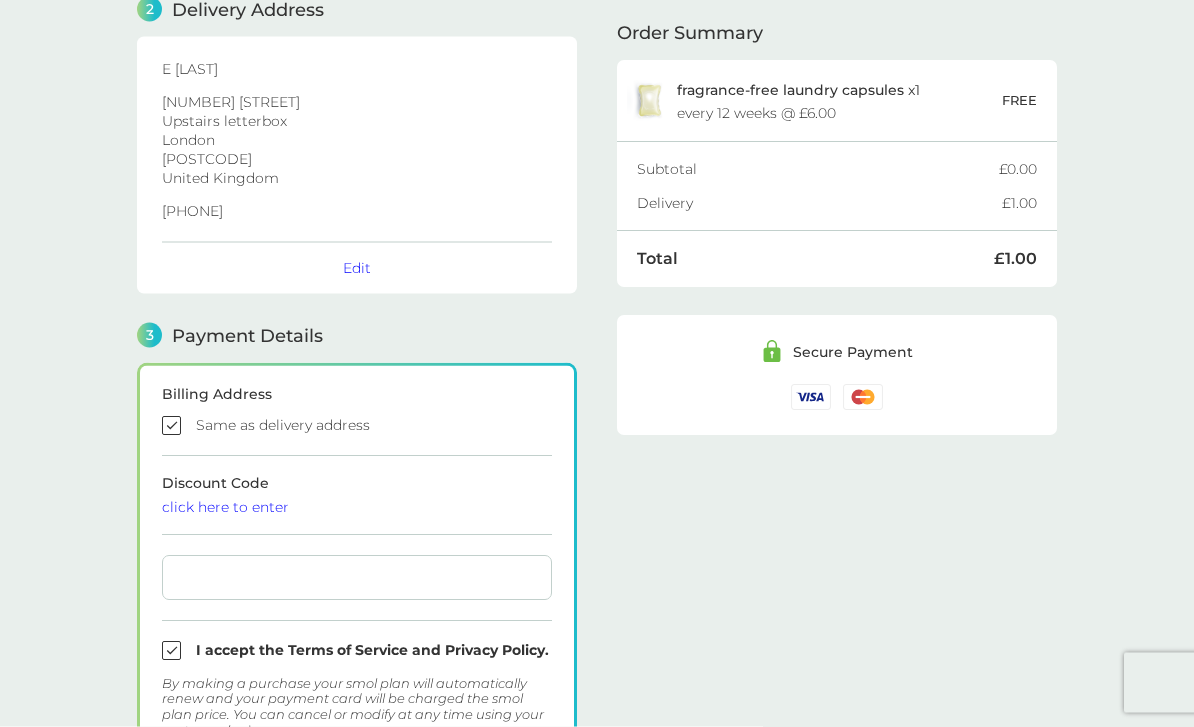 click at bounding box center [357, 578] 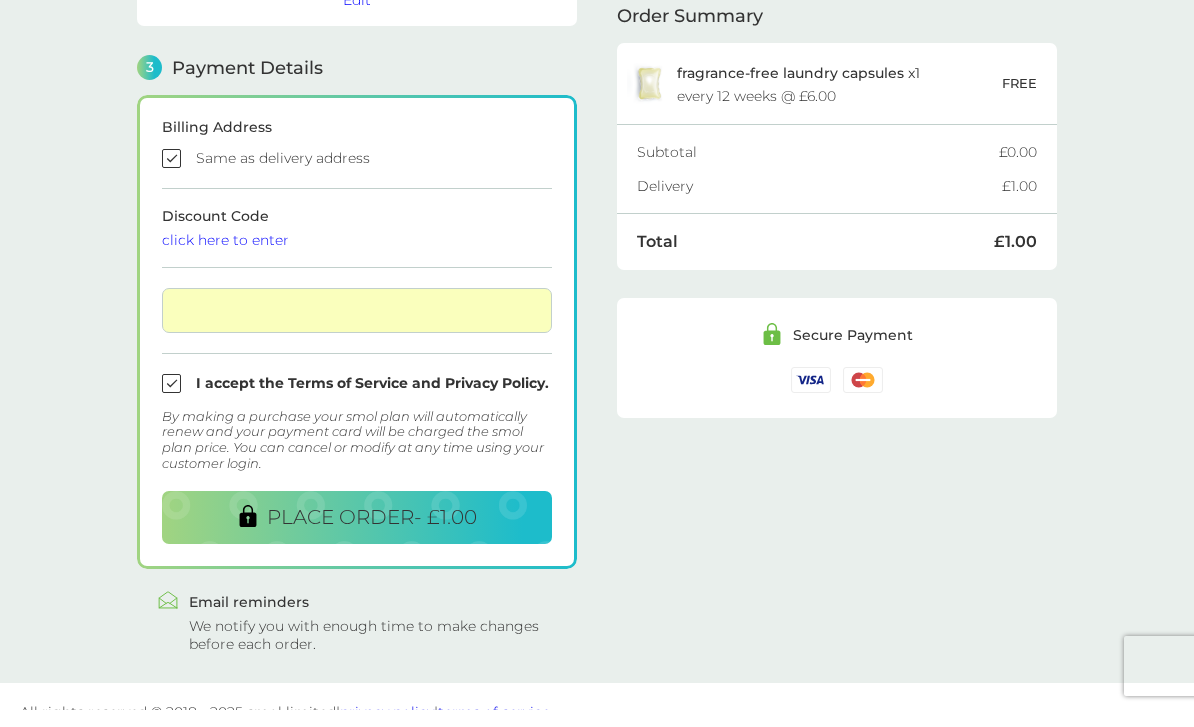 scroll, scrollTop: 558, scrollLeft: 0, axis: vertical 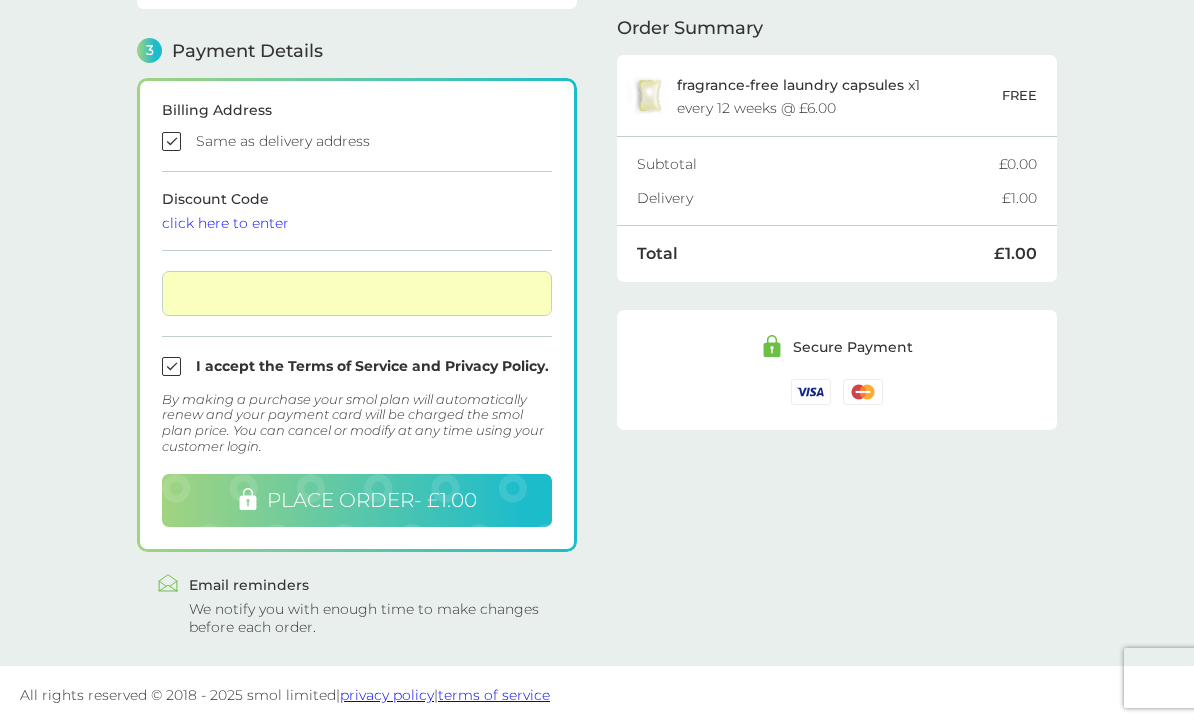 click on "PLACE ORDER  -   £1.00" at bounding box center (357, 505) 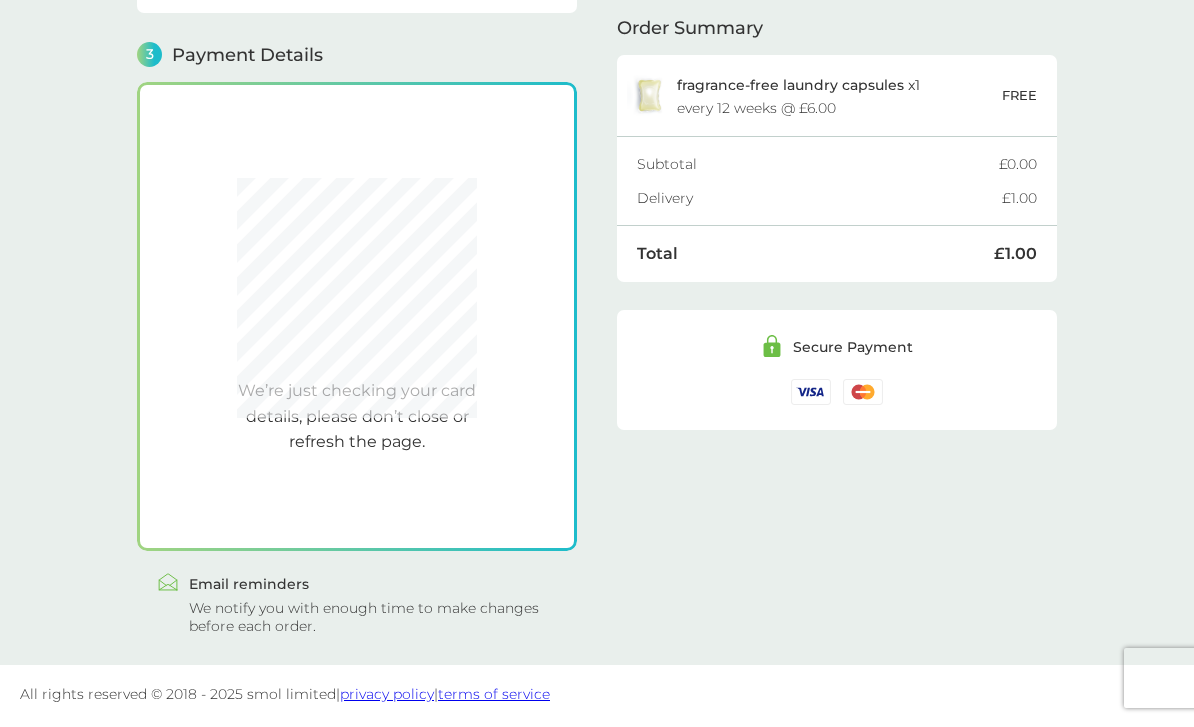 scroll, scrollTop: 490, scrollLeft: 0, axis: vertical 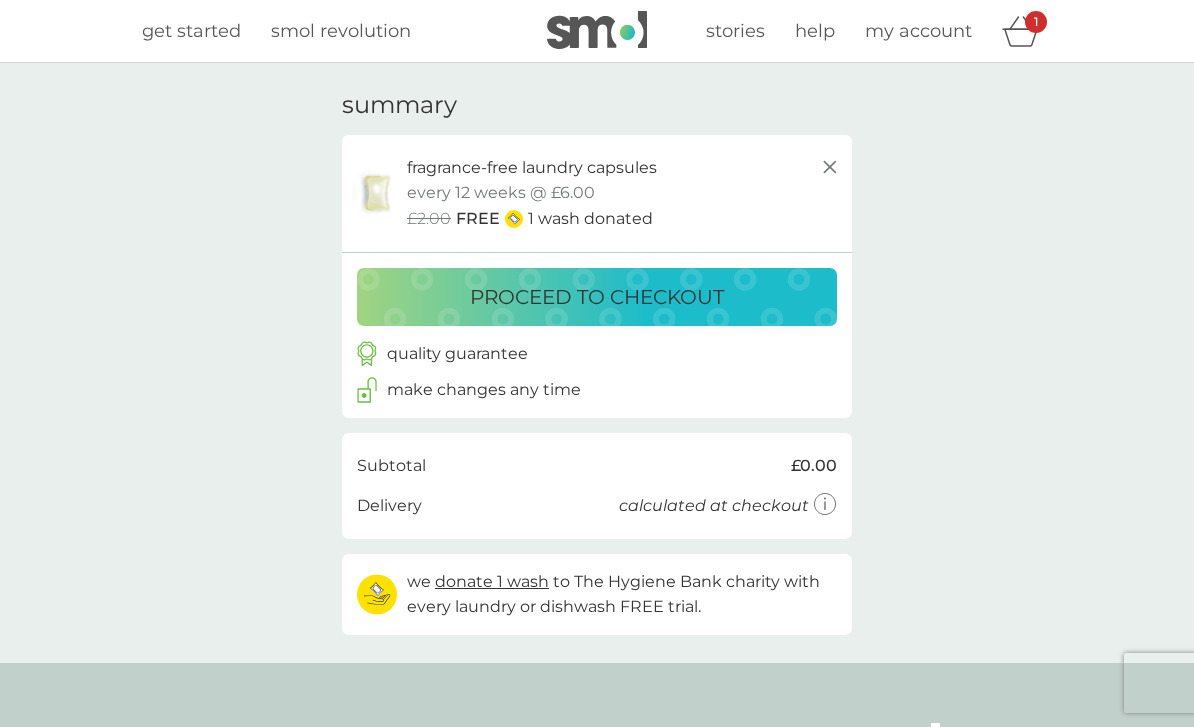 click 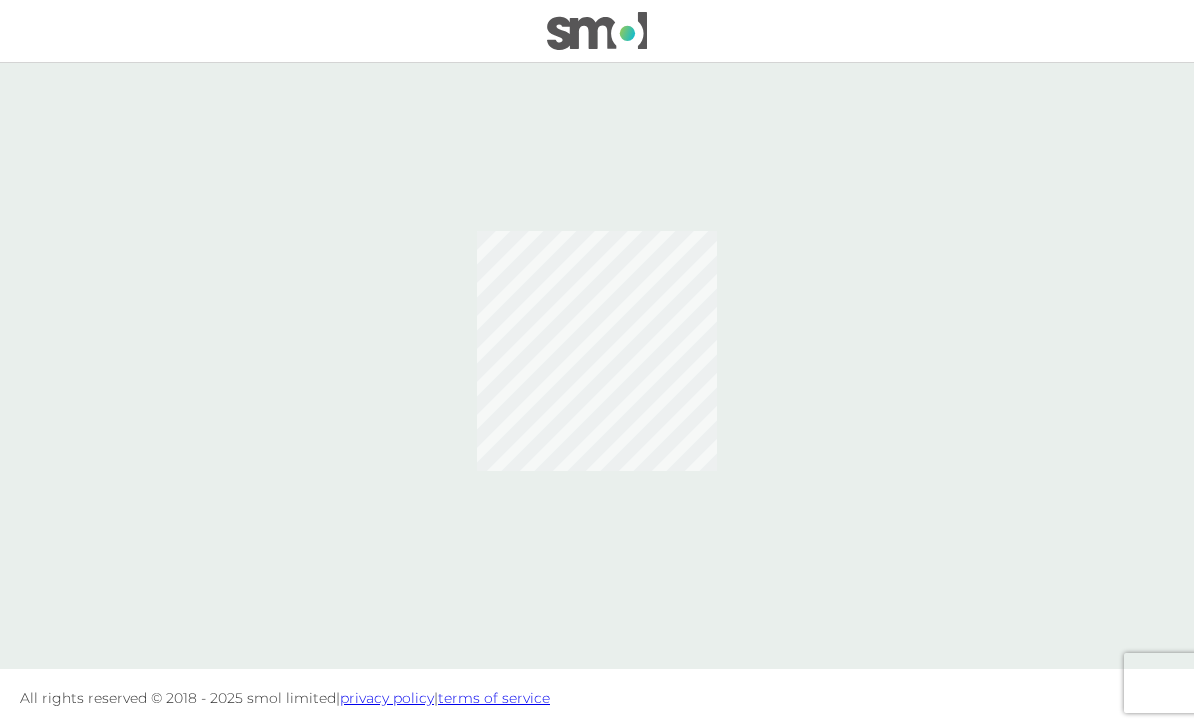 scroll, scrollTop: 0, scrollLeft: 0, axis: both 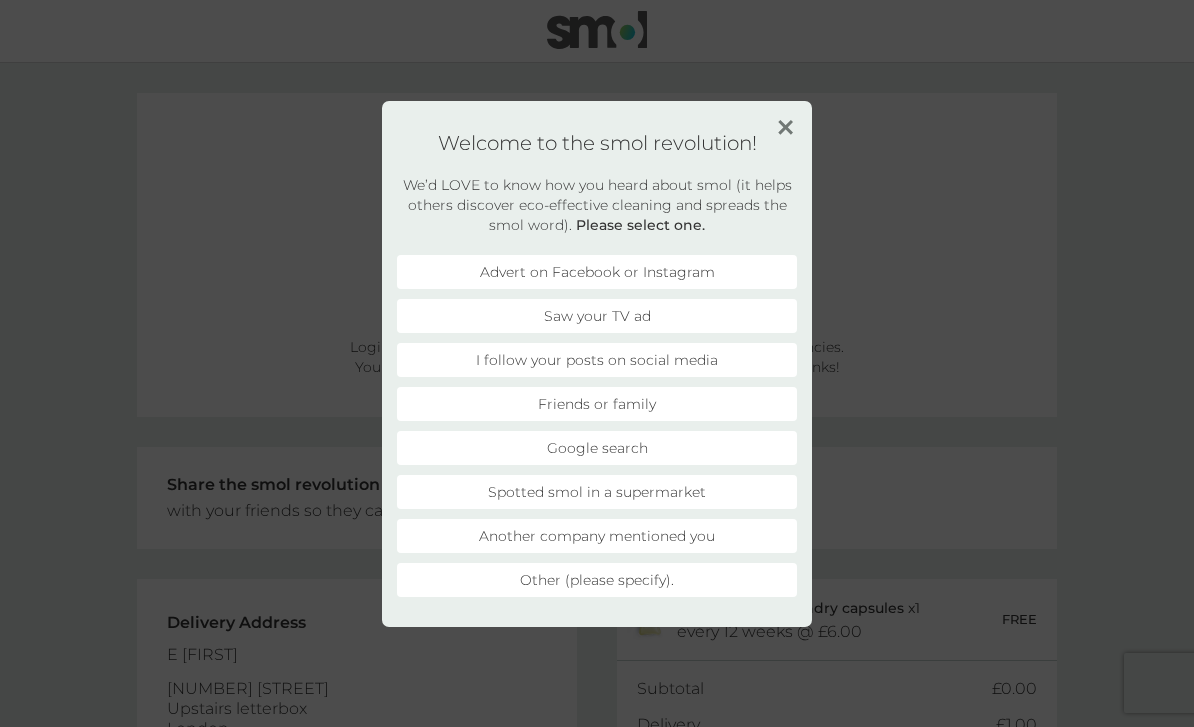 click on "Google search" at bounding box center [597, 448] 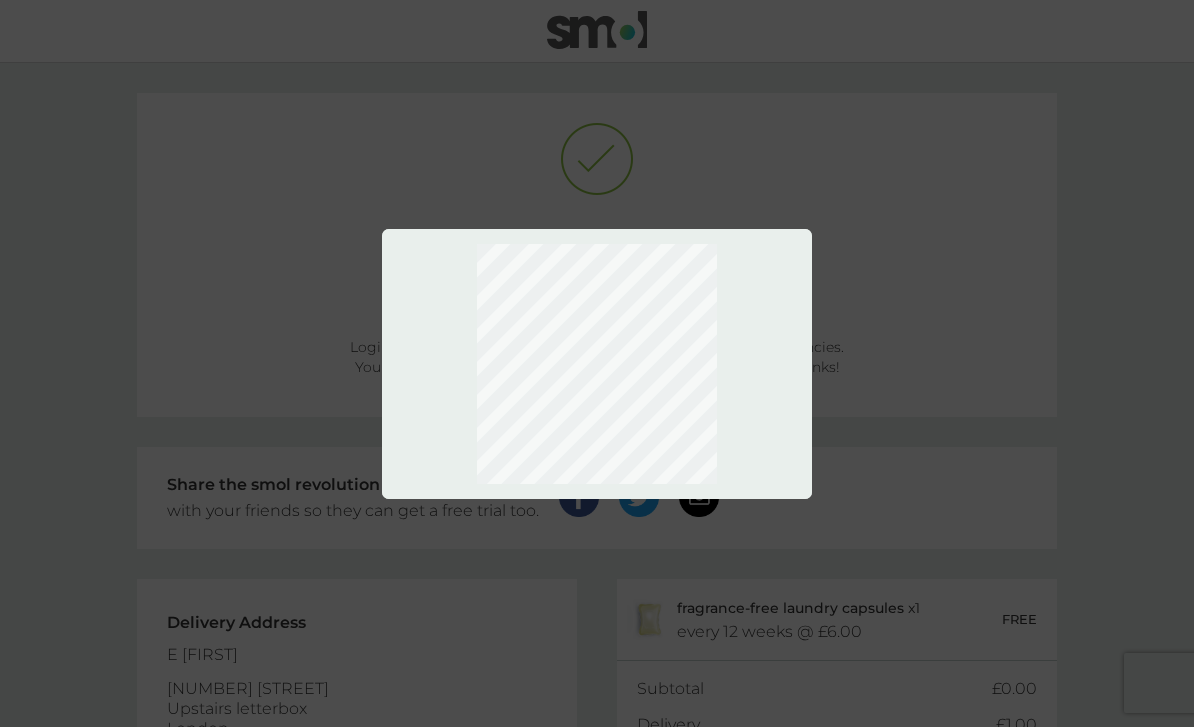 click on "Back Thanks ! Your feedback makes
a real difference. Your response: Google search Close" at bounding box center [597, 363] 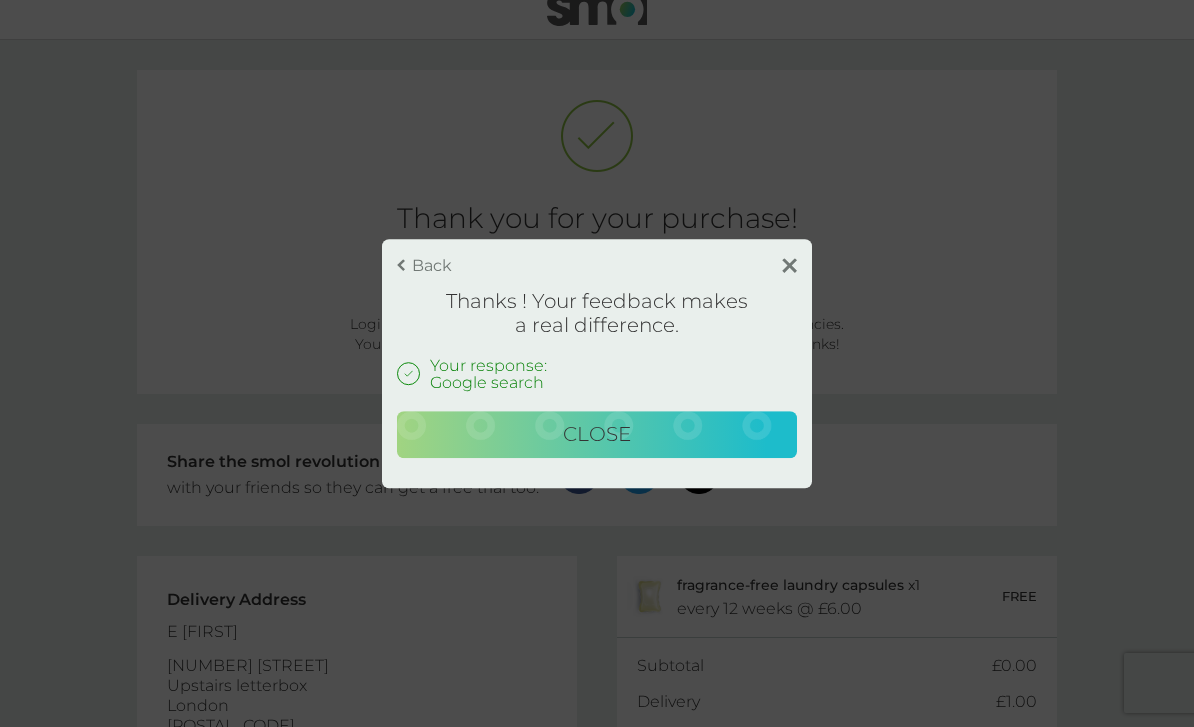 scroll, scrollTop: 0, scrollLeft: 0, axis: both 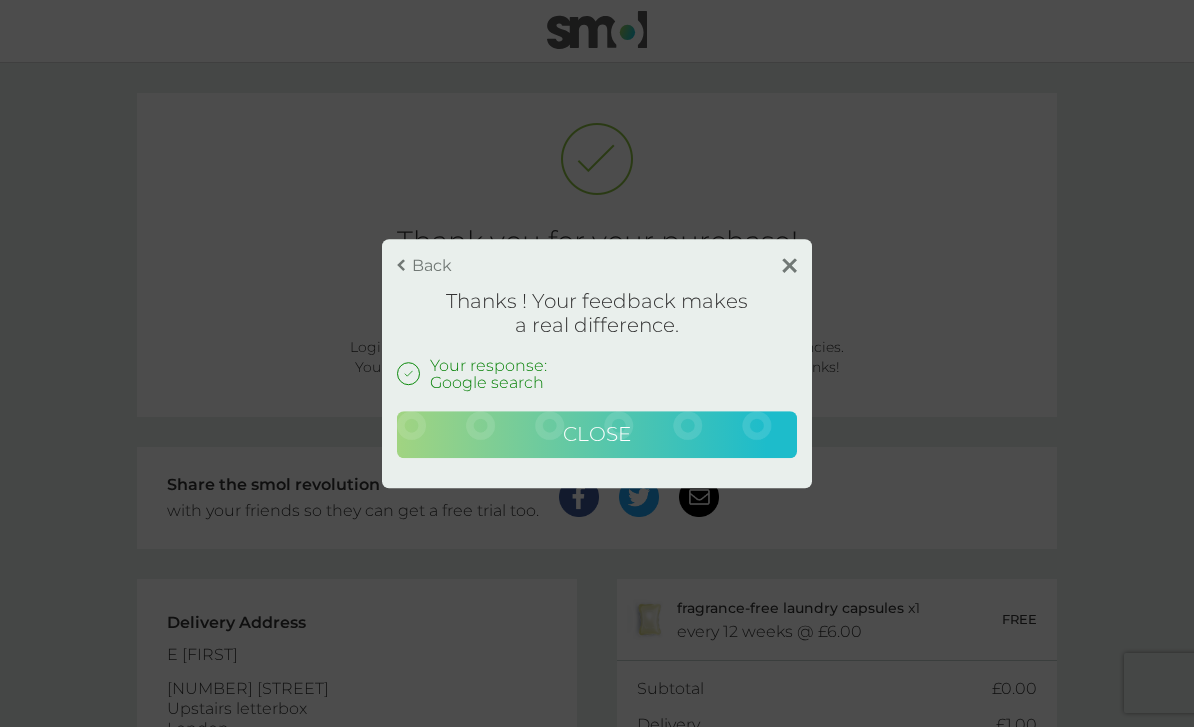 click on "Close" at bounding box center (597, 435) 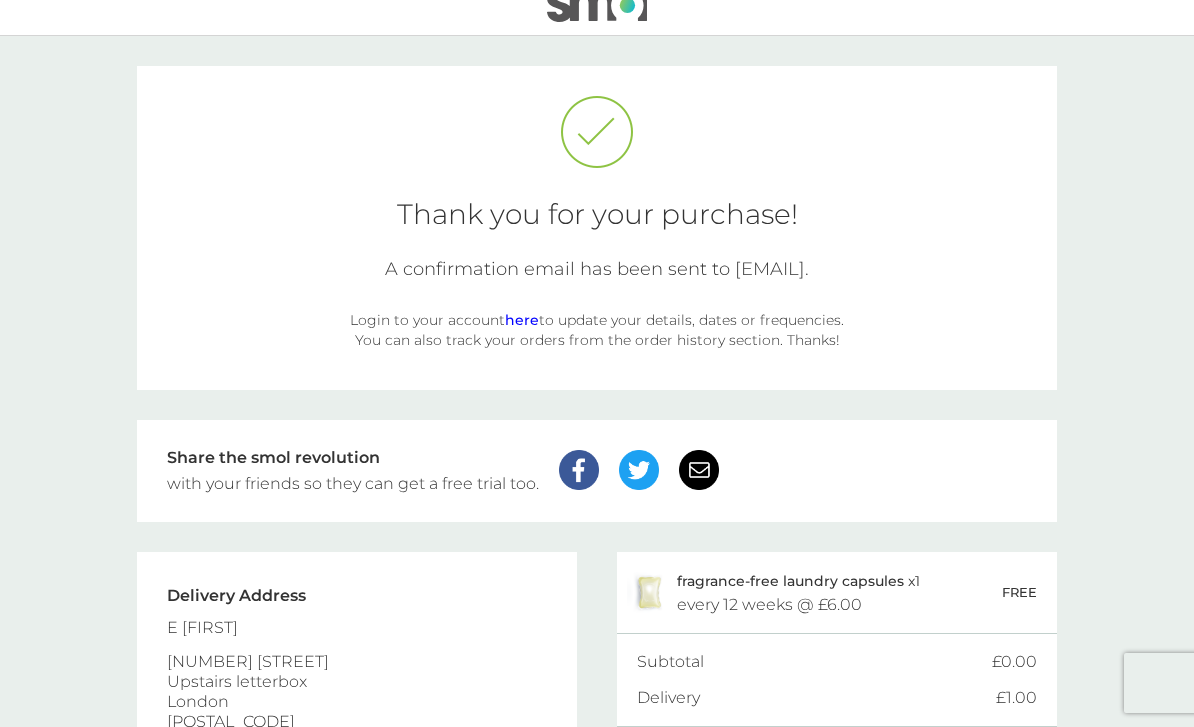 scroll, scrollTop: 0, scrollLeft: 0, axis: both 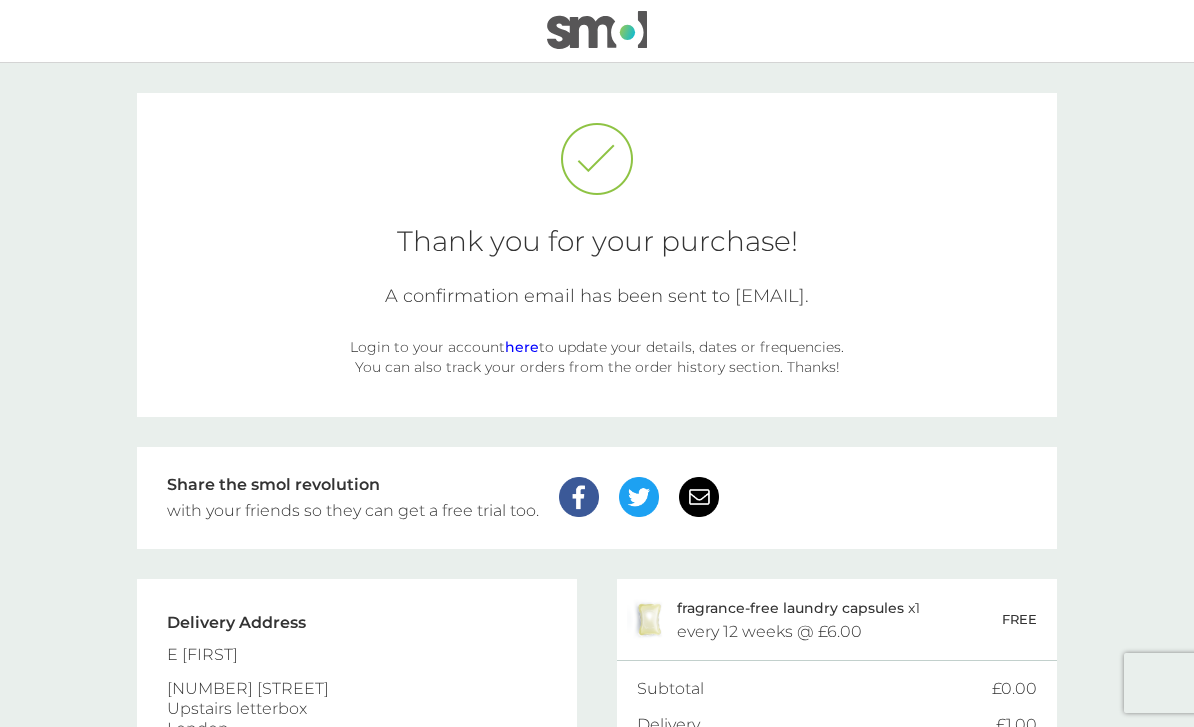 click on "here" at bounding box center [522, 347] 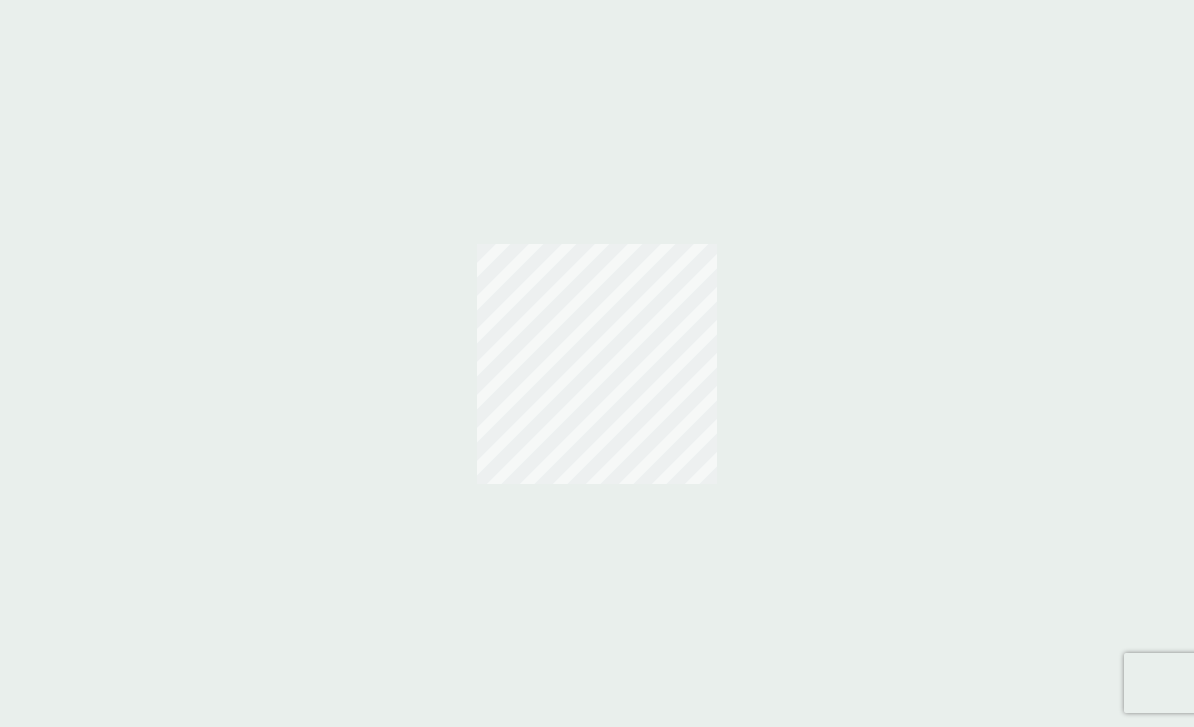 scroll, scrollTop: 0, scrollLeft: 0, axis: both 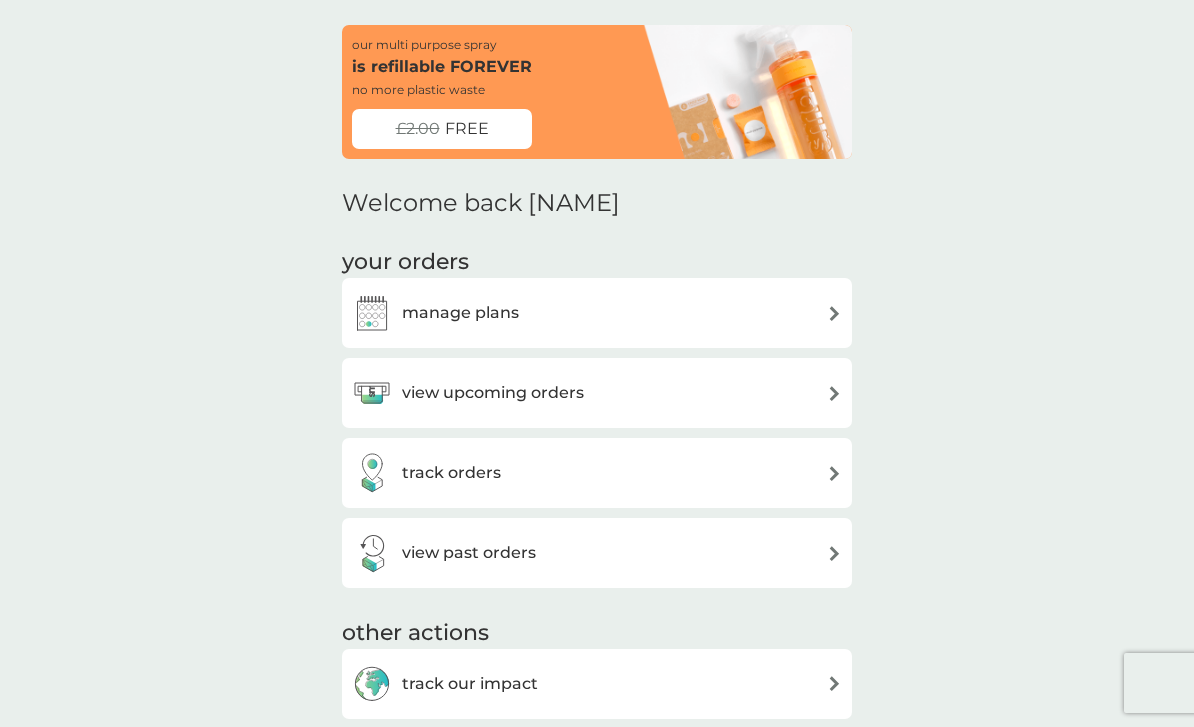 click at bounding box center (834, 393) 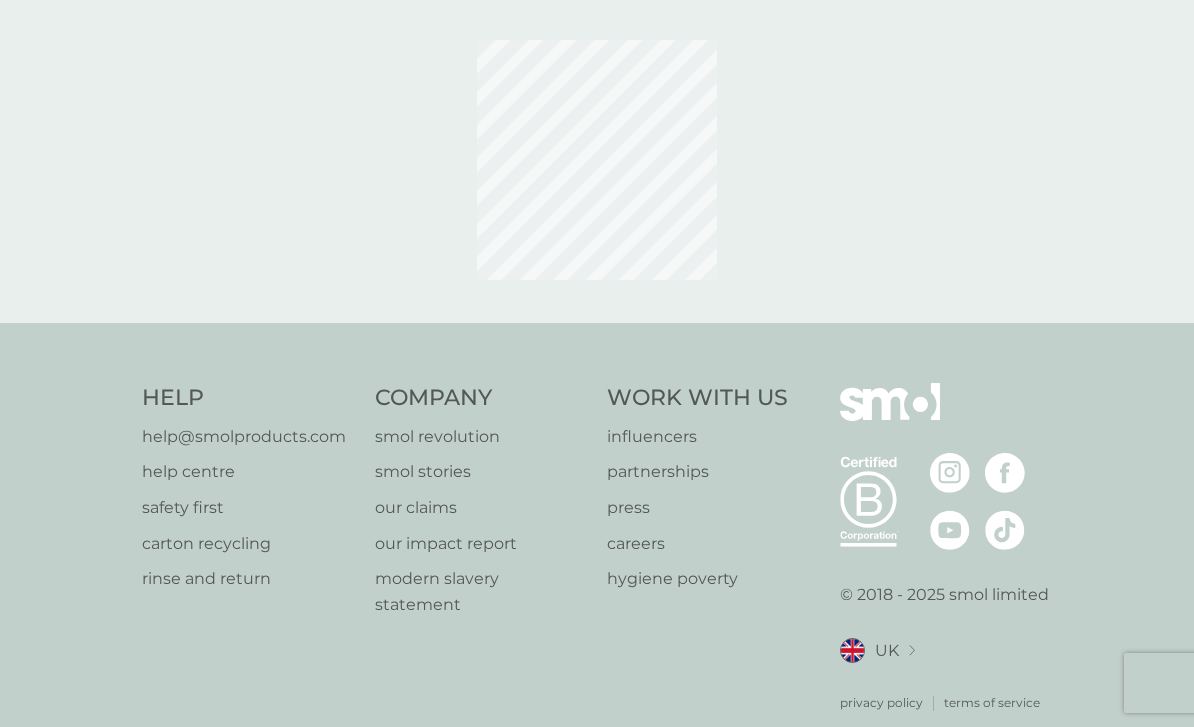 scroll, scrollTop: 0, scrollLeft: 0, axis: both 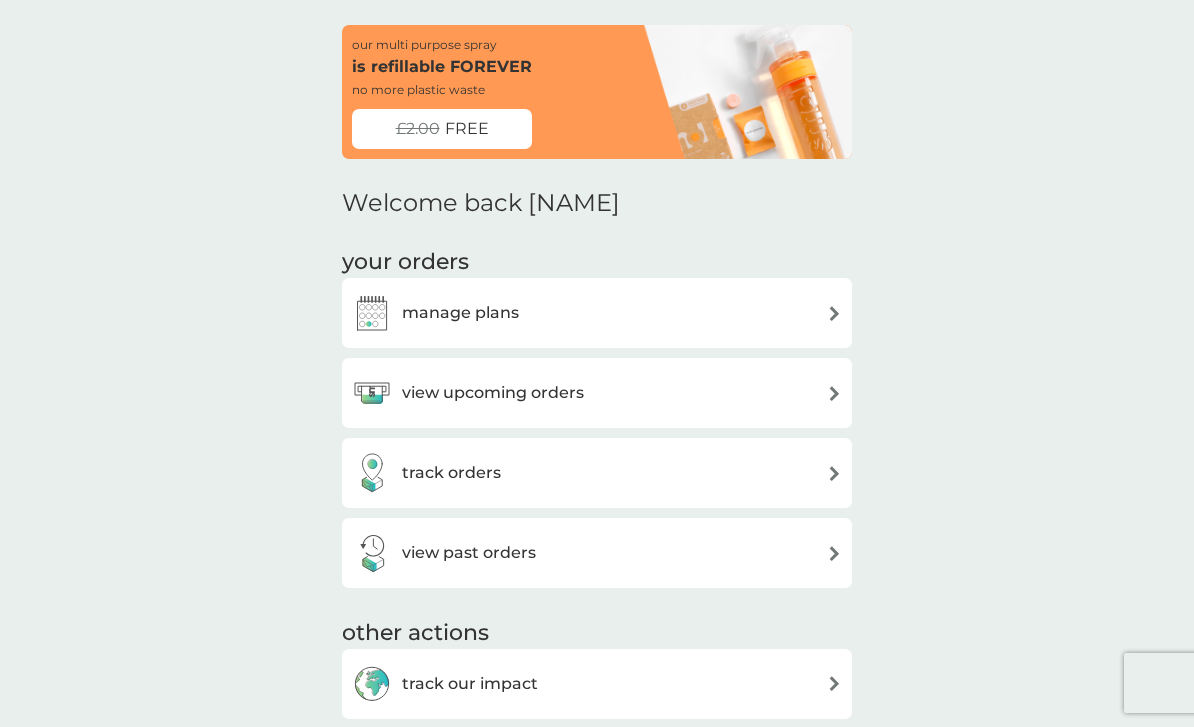 click on "our multi purpose spray is refillable FOREVER no more plastic waste £2.00 FREE Welcome back E your orders manage plans view upcoming orders track orders view past orders other actions track our impact refer a friend & you BOTH save shop smol products manage account would you also like ... dishwasher tablets £2.00 FREE plan product non-bio laundry capsules £2.00 plan product foaming handwash £3.00 plan product multi purpose spray £2.00 plan product floor cleaner £2.00 plan product foaming bathroom spray £2.00 plan product fabric conditioner £5.75 £3.00 plan product dishbrush £10.00 plan product bio laundry capsules £2.00 plan product donate a wash £0.30 plan add on bio laundry liquid £6.25 £3.00 plan product hand soap £8.50 plan product body bars £8.50 plan product toothbrushes £7.50 plan product washing up liquid £2.00 plan product stain gel £6.25 £3.00 plan product cloths £10.50 plan product sponges £6.25 plan product non-bio laundry liquid £6.25 £3.00 plan product shampoo bars £8.50" at bounding box center (597, 1997) 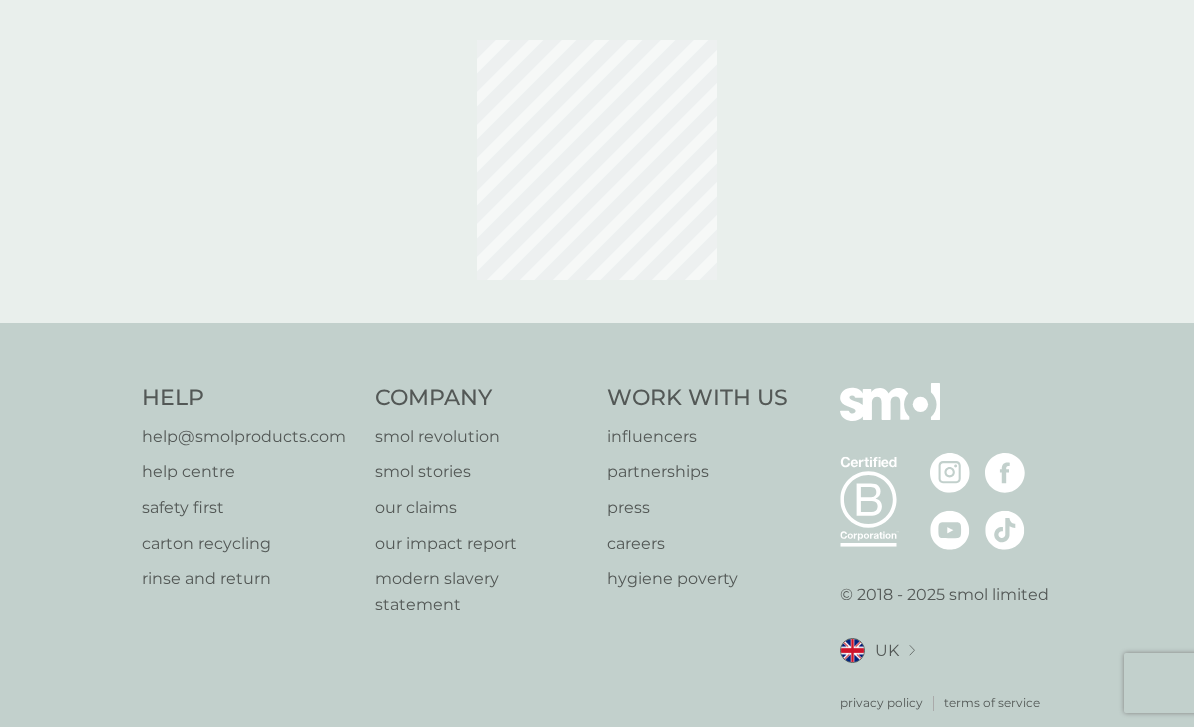 scroll, scrollTop: 0, scrollLeft: 0, axis: both 